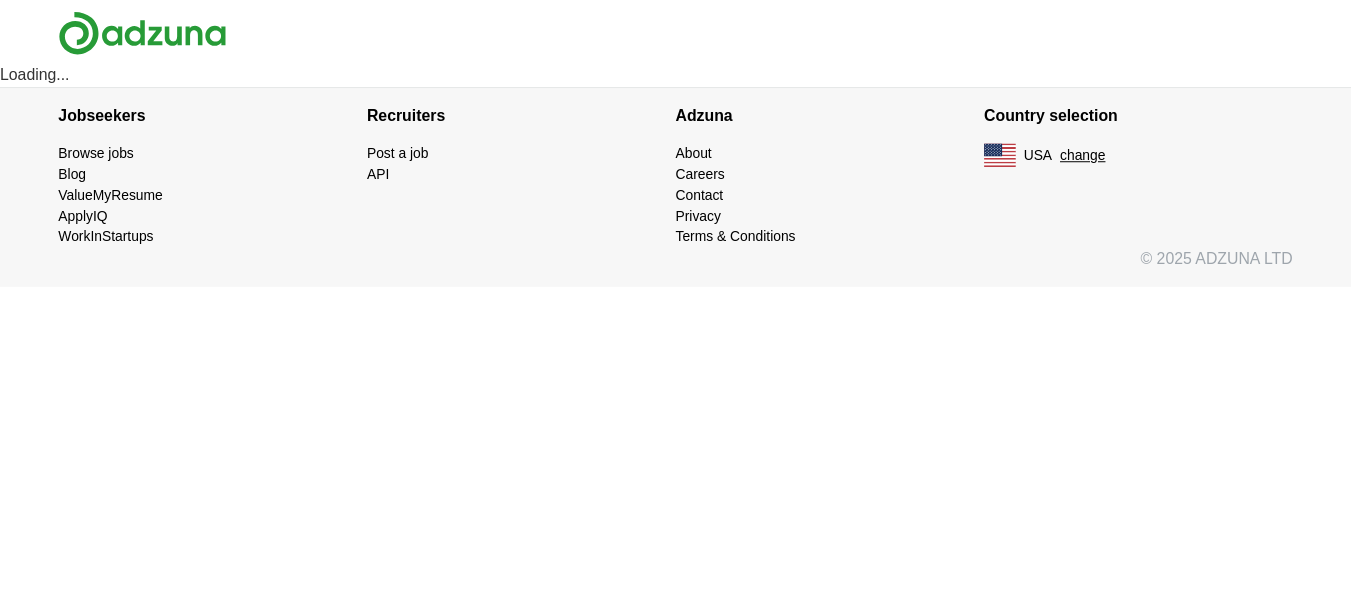scroll, scrollTop: 0, scrollLeft: 0, axis: both 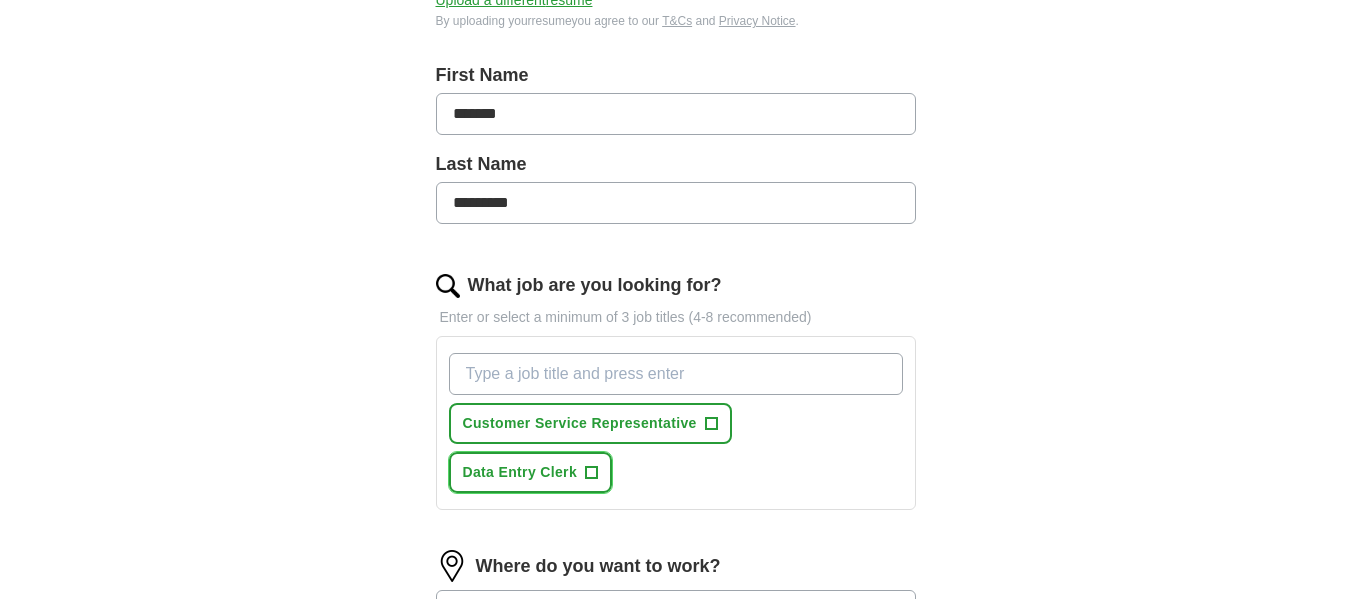 click on "+" at bounding box center (592, 473) 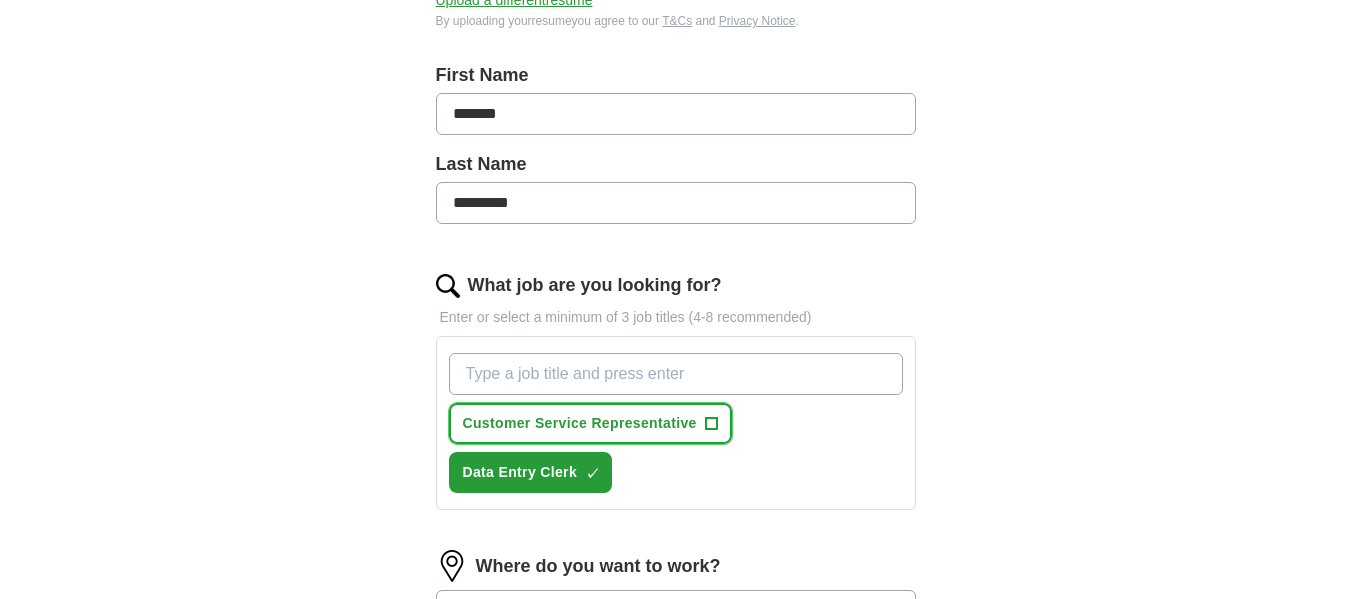 click on "+" at bounding box center (711, 424) 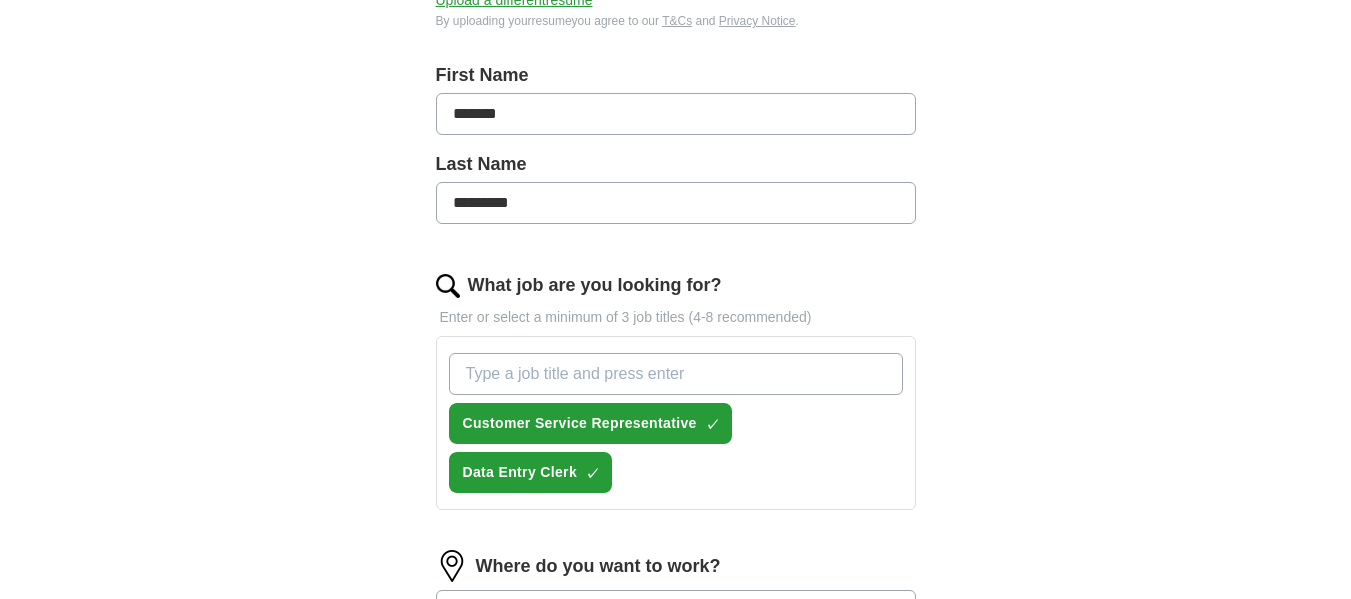 click on "What job are you looking for?" at bounding box center [676, 374] 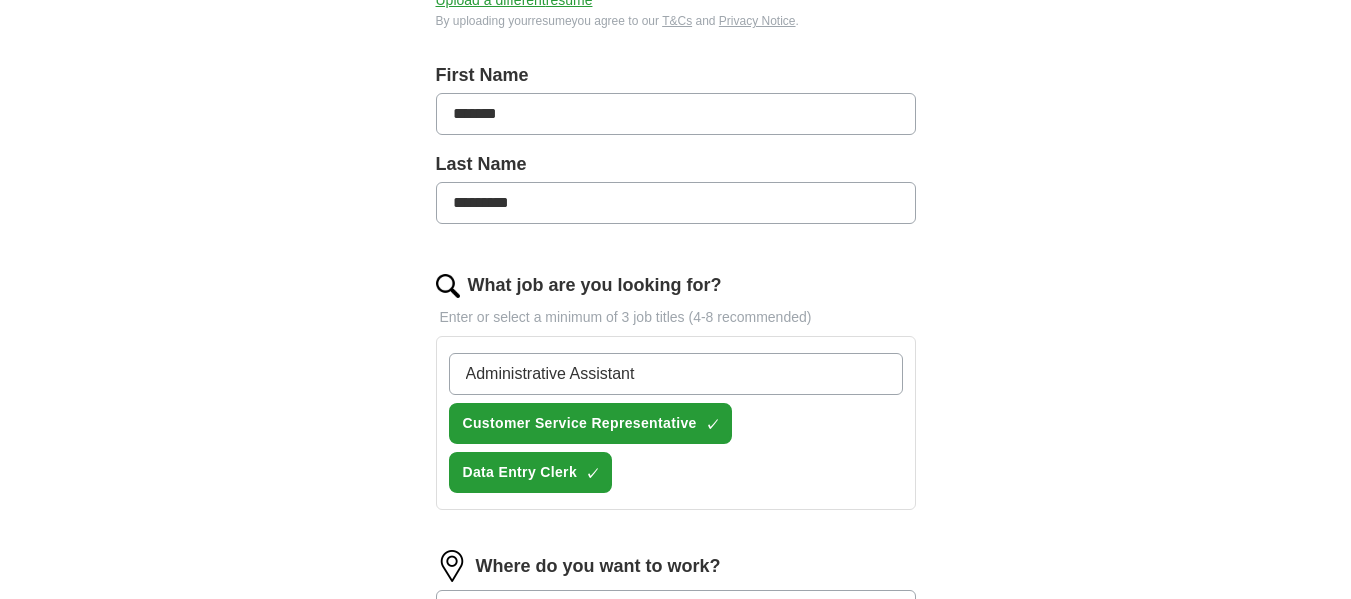 type on "Administrative Assistant" 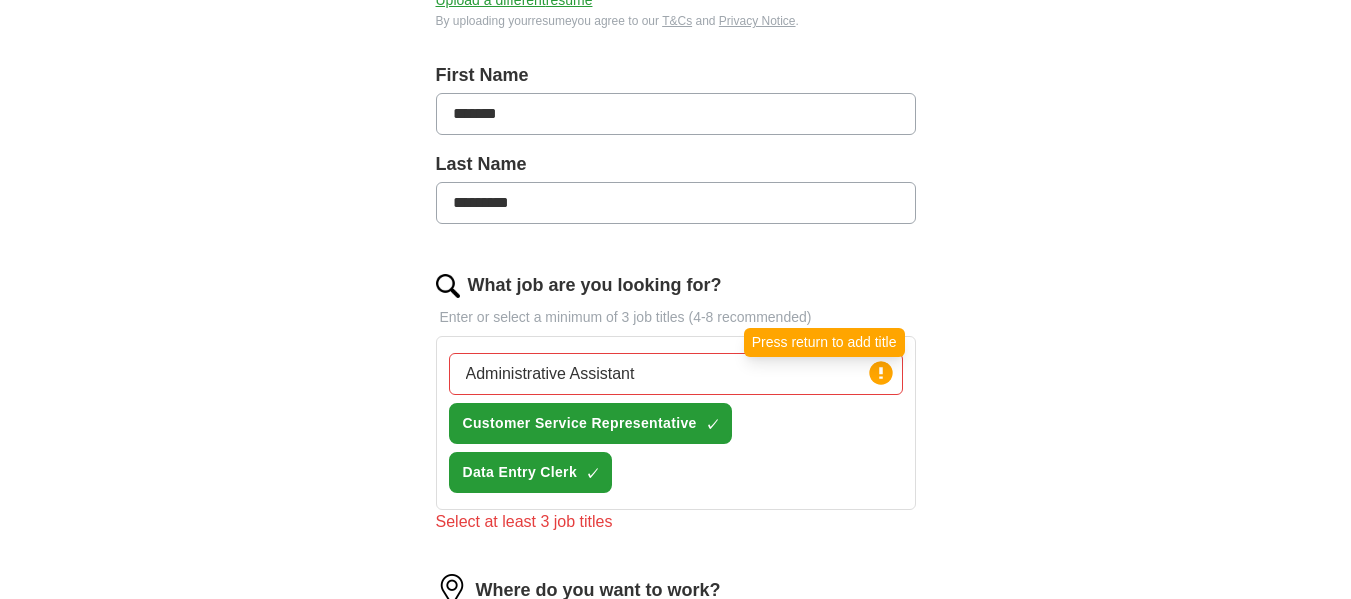 click 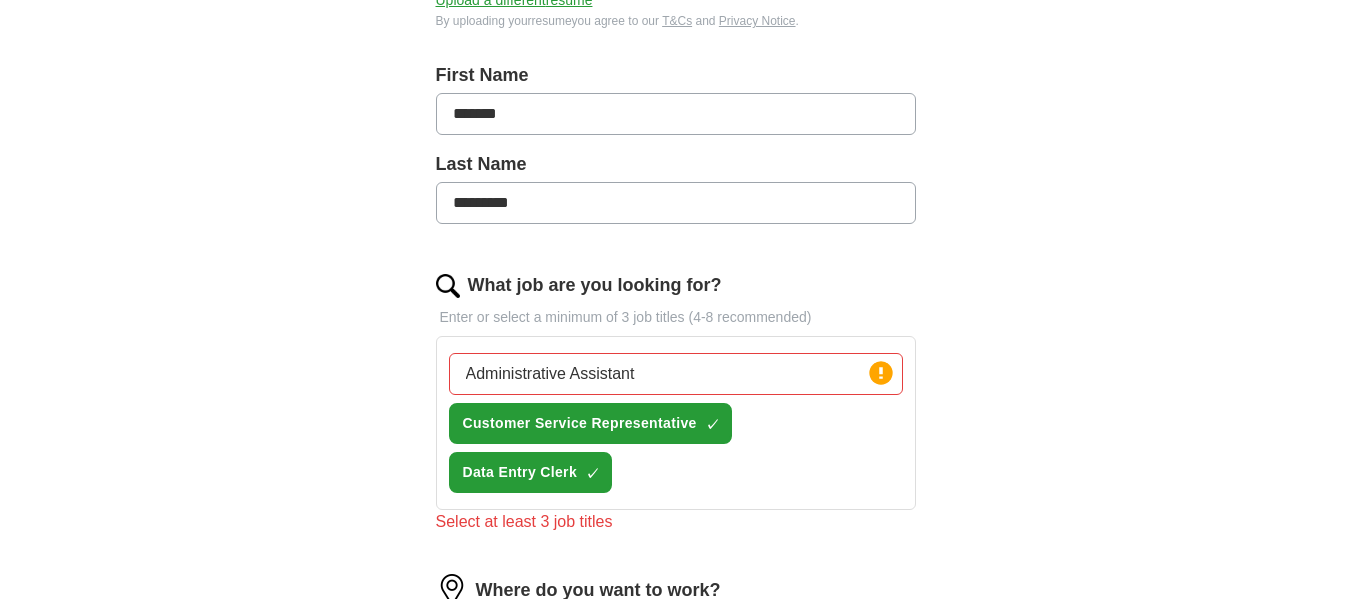 drag, startPoint x: 700, startPoint y: 374, endPoint x: 370, endPoint y: 374, distance: 330 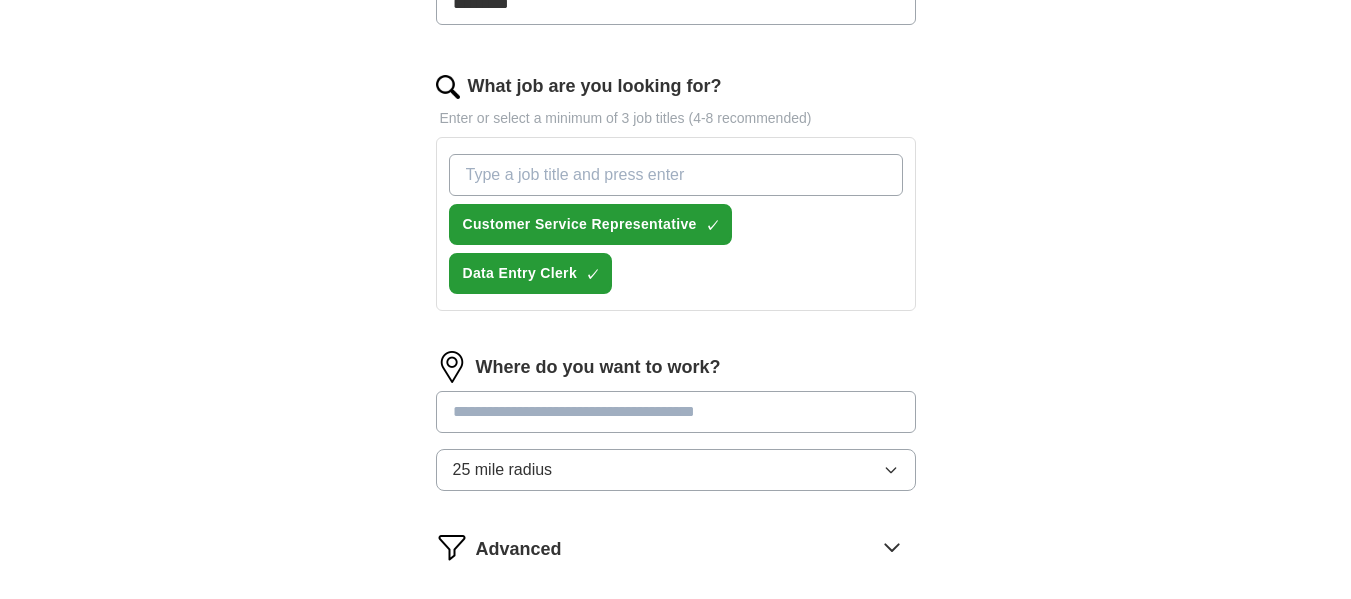 scroll, scrollTop: 600, scrollLeft: 0, axis: vertical 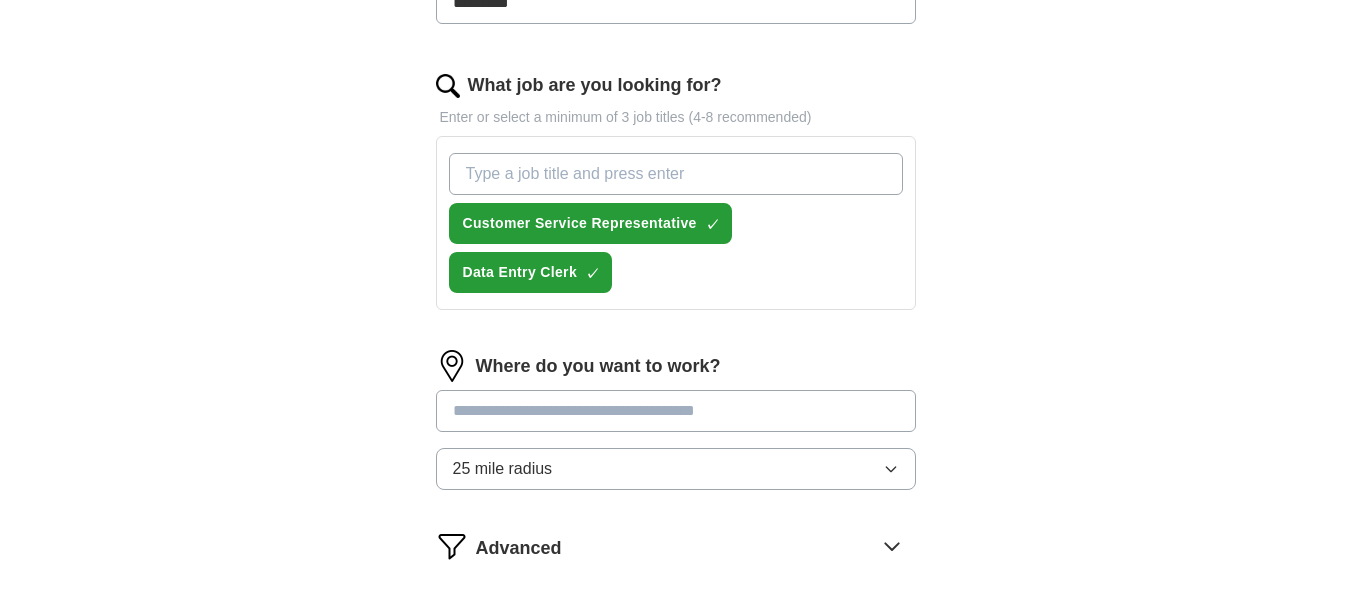 type 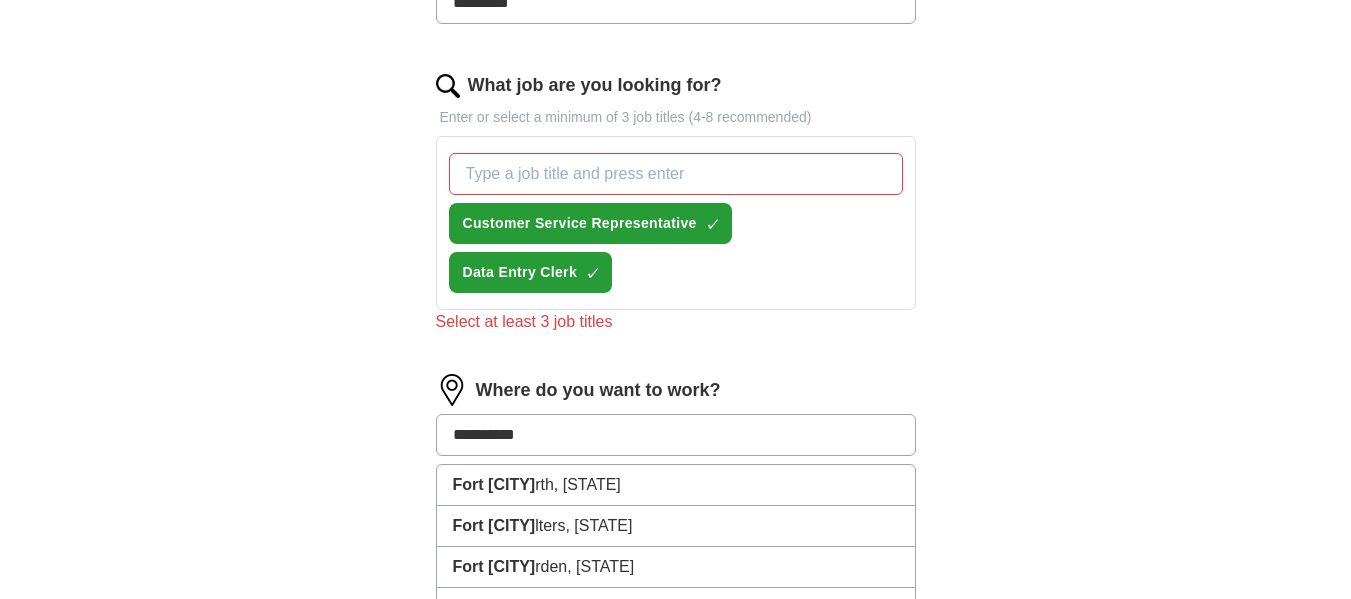 type on "**********" 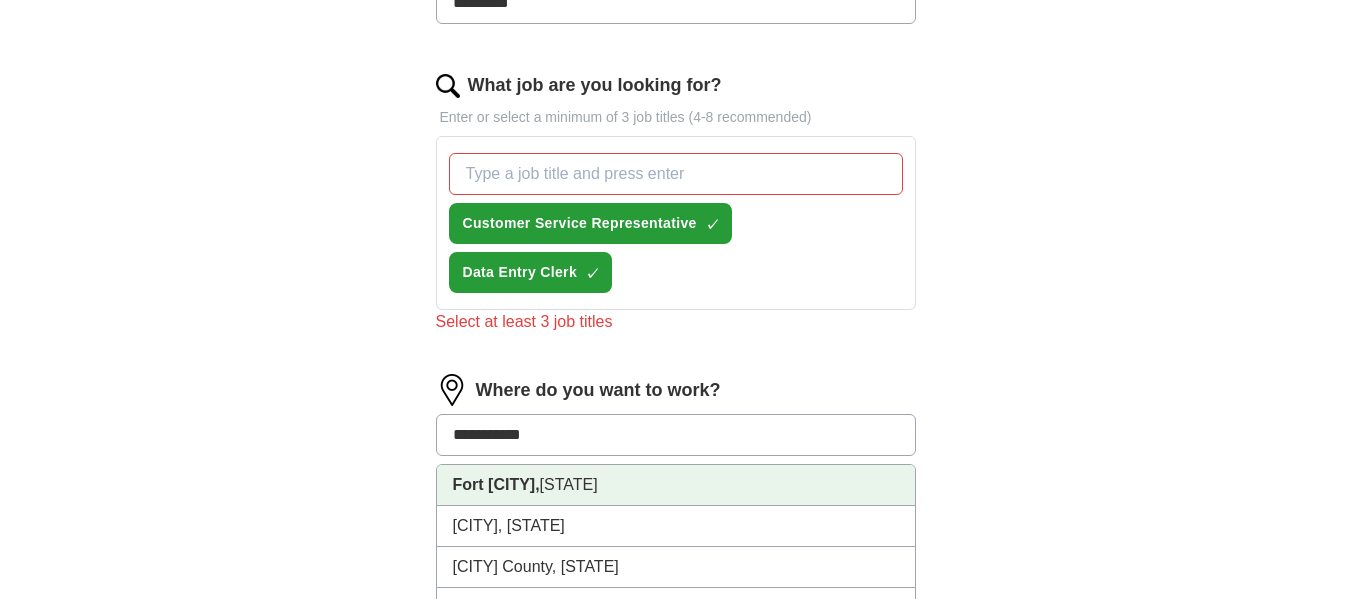 click on "Fort [CITY]," at bounding box center (496, 484) 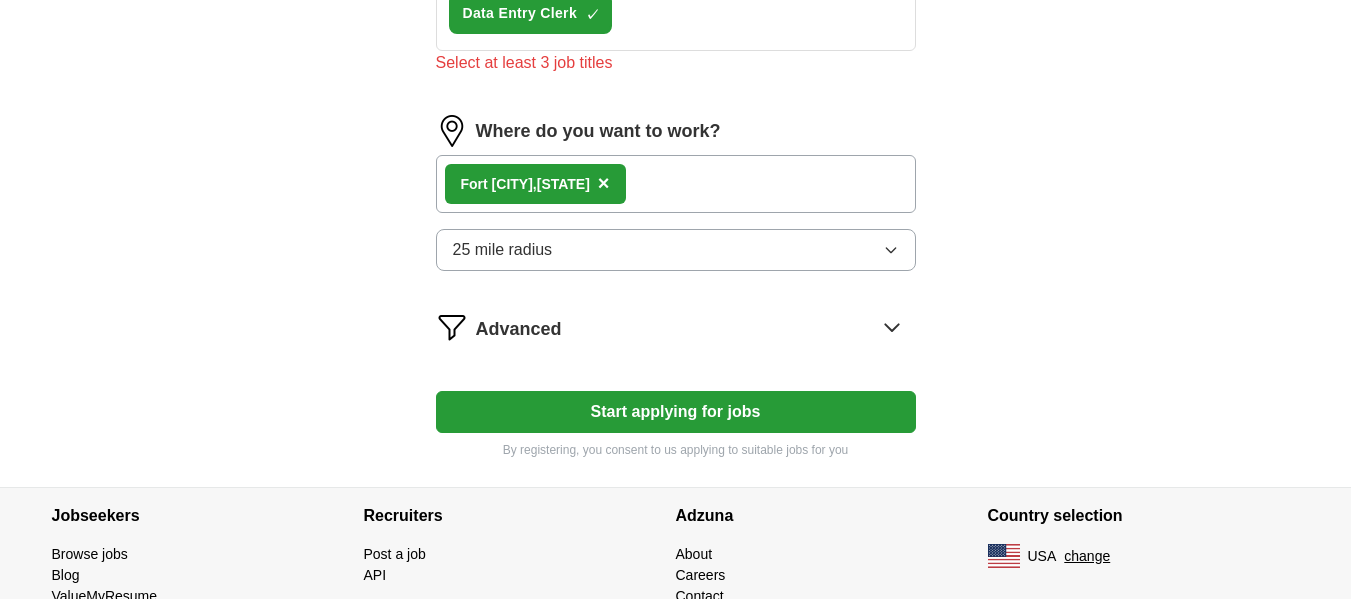 scroll, scrollTop: 900, scrollLeft: 0, axis: vertical 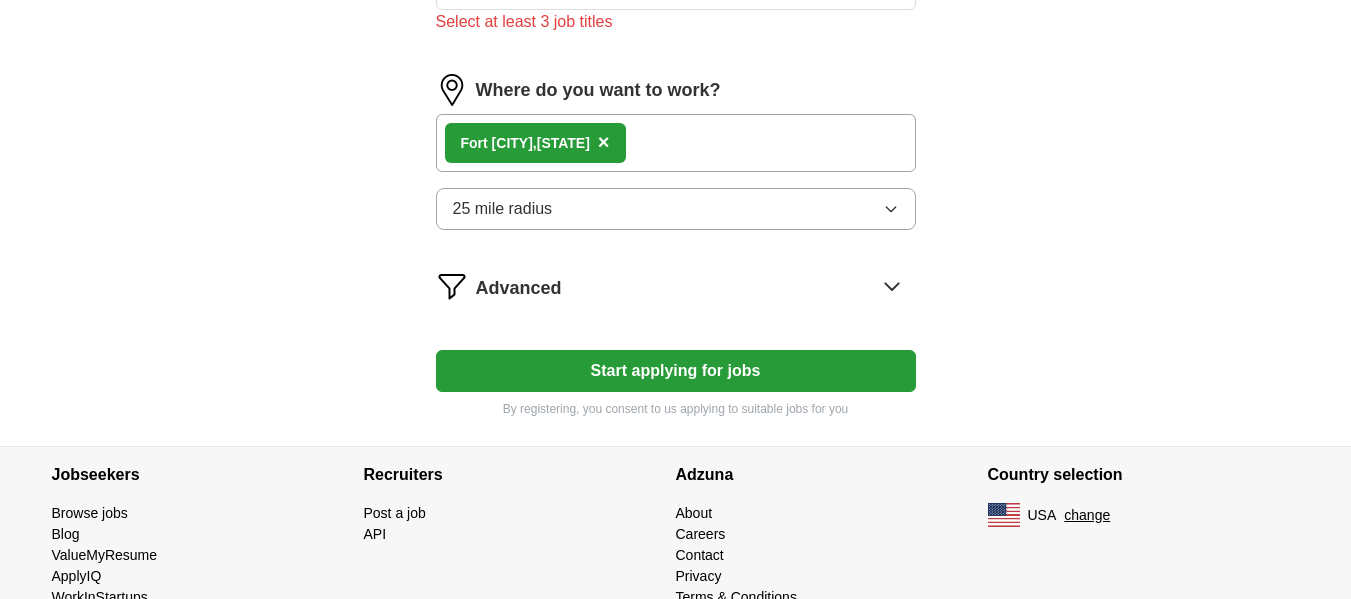 click on "Start applying for jobs" at bounding box center (676, 371) 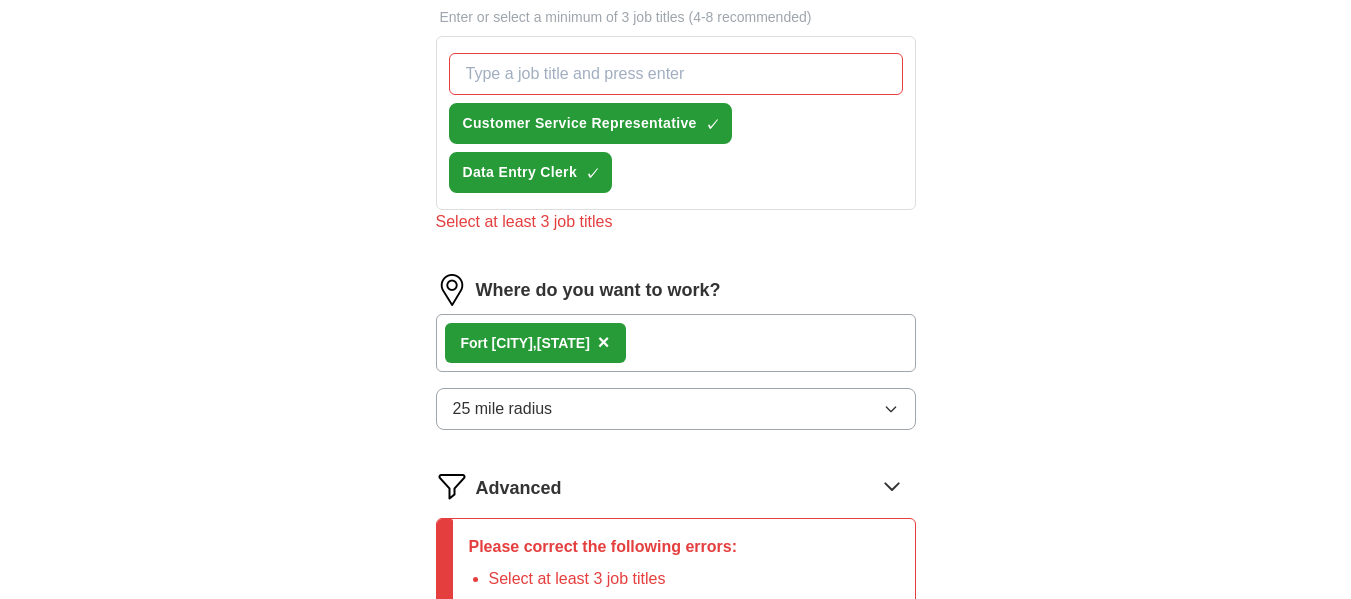 scroll, scrollTop: 600, scrollLeft: 0, axis: vertical 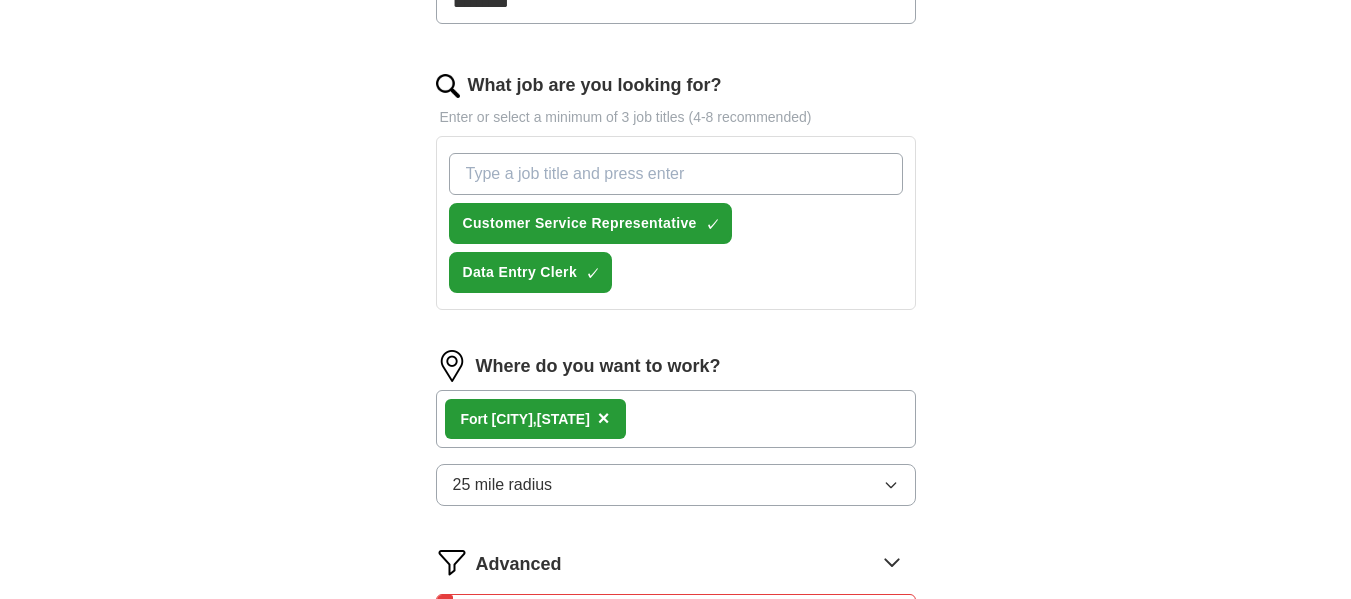 click on "What job are you looking for?" at bounding box center (676, 174) 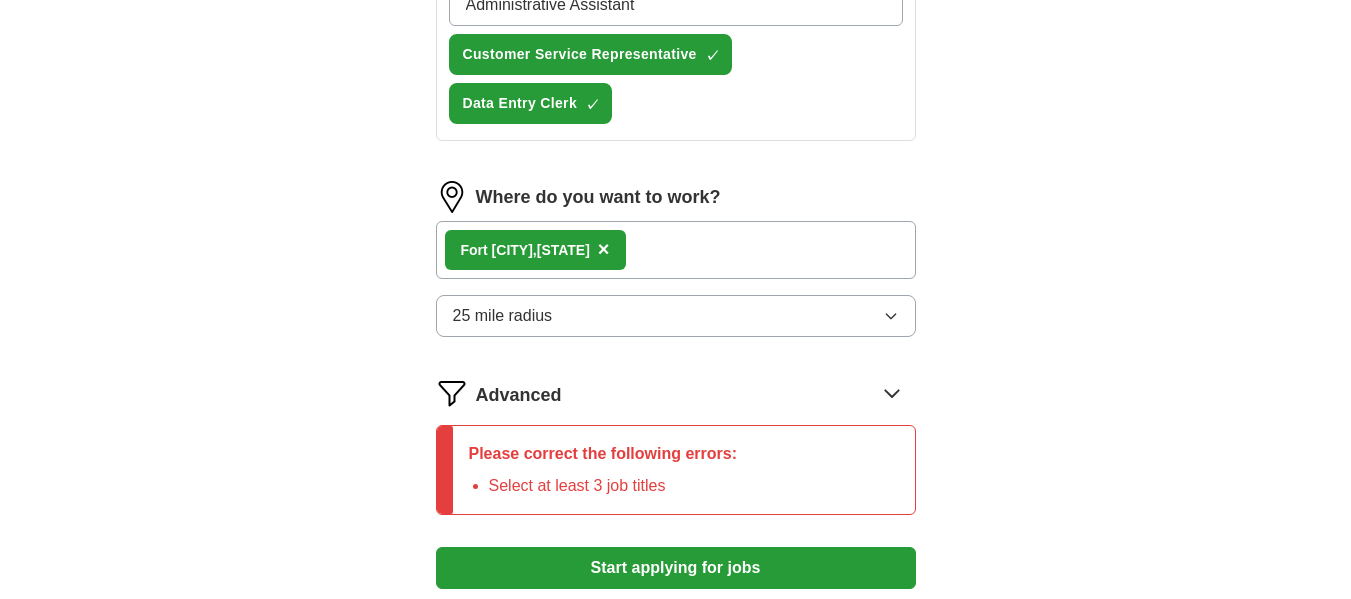 scroll, scrollTop: 800, scrollLeft: 0, axis: vertical 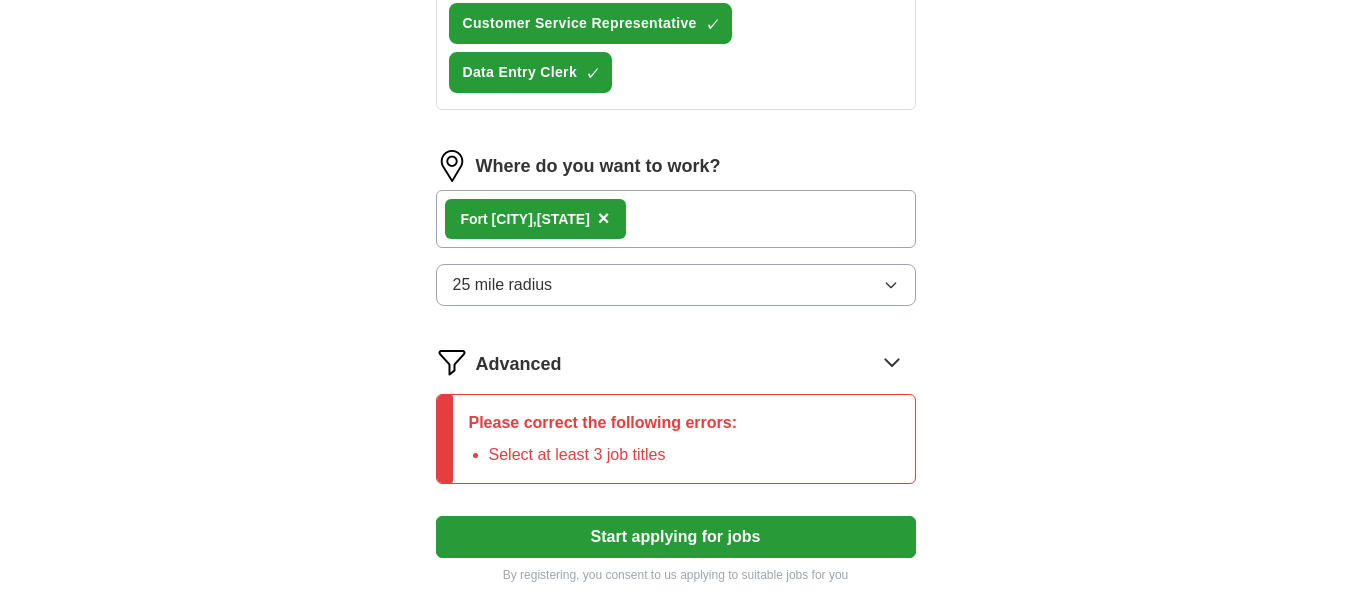 type on "Administrative Assistant" 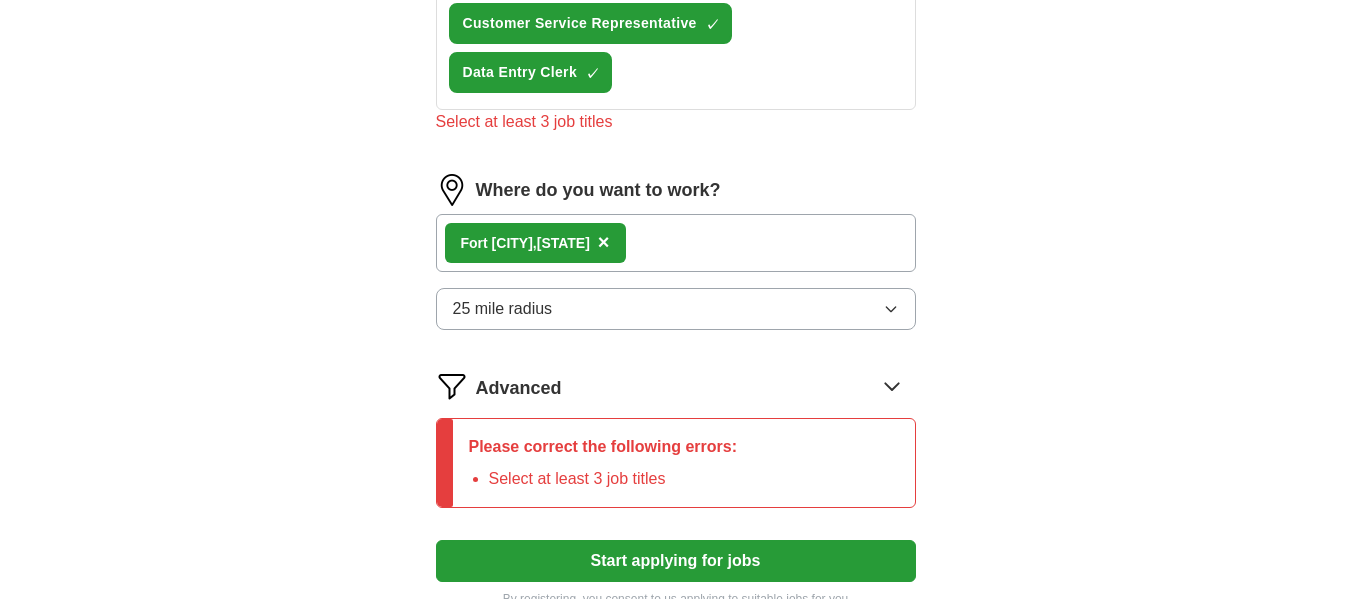 click on "Select a resume [FIRST] [LAST] resume 10b.docx 07/30/2025, 16:14 Upload a different  resume By uploading your  resume  you agree to our   T&Cs   and   Privacy Notice . First Name ******* Last Name ********* What job are you looking for? Enter or select a minimum of 3 job titles (4-8 recommended) Administrative Assistant Press return to add title Customer Service Representative ✓ × Data Entry Clerk ✓ × Select at least 3 job titles Where do you want to work? Fort [CITY],  [STATE] × 25 mile radius Advanced Please correct the following errors: Select at least 3 job titles Start applying for jobs By registering, you consent to us applying to suitable jobs for you" at bounding box center [676, 40] 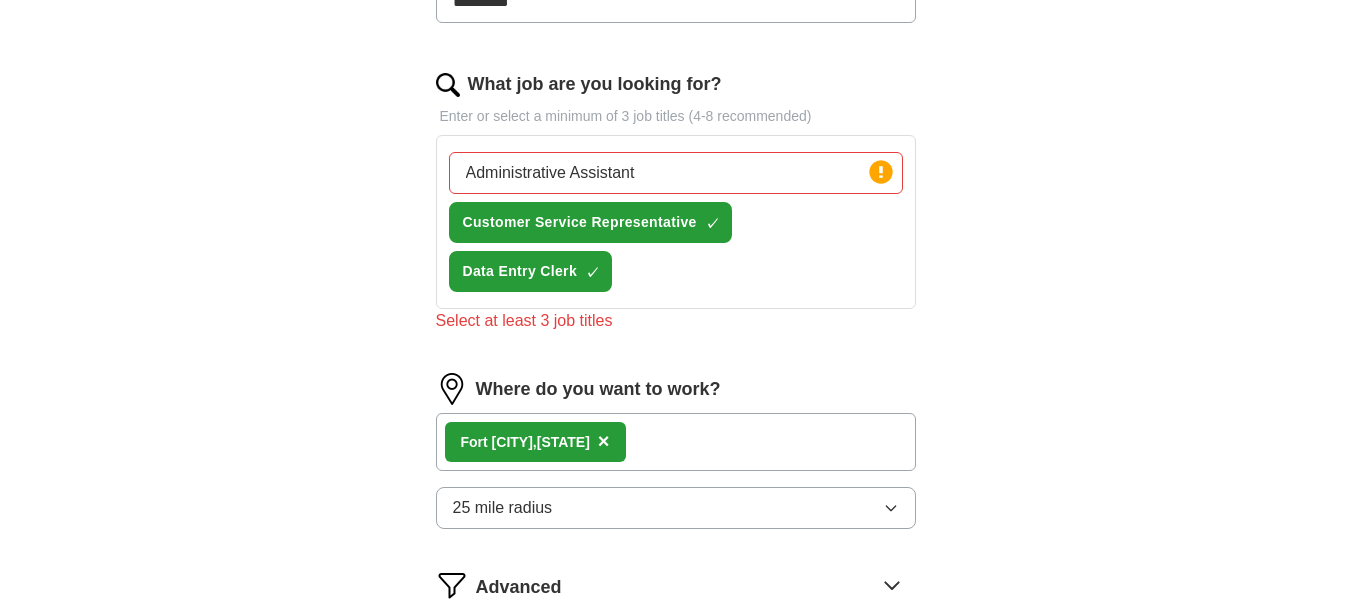 scroll, scrollTop: 600, scrollLeft: 0, axis: vertical 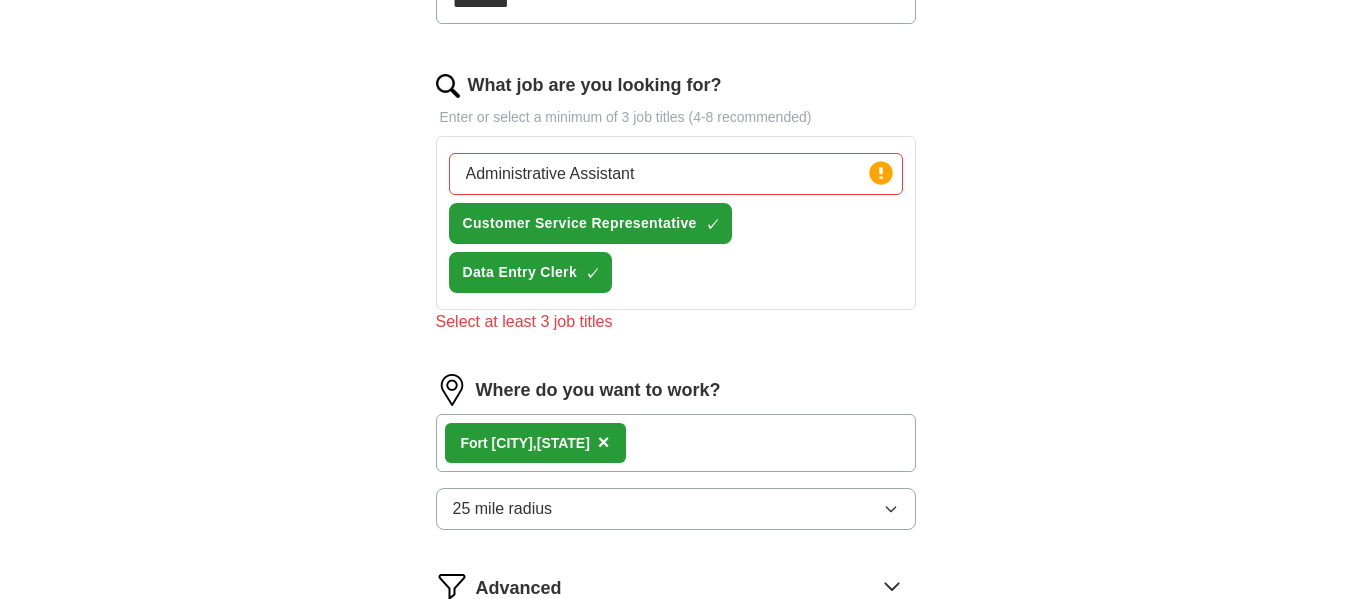 click on "Select at least 3 job titles" at bounding box center (676, 322) 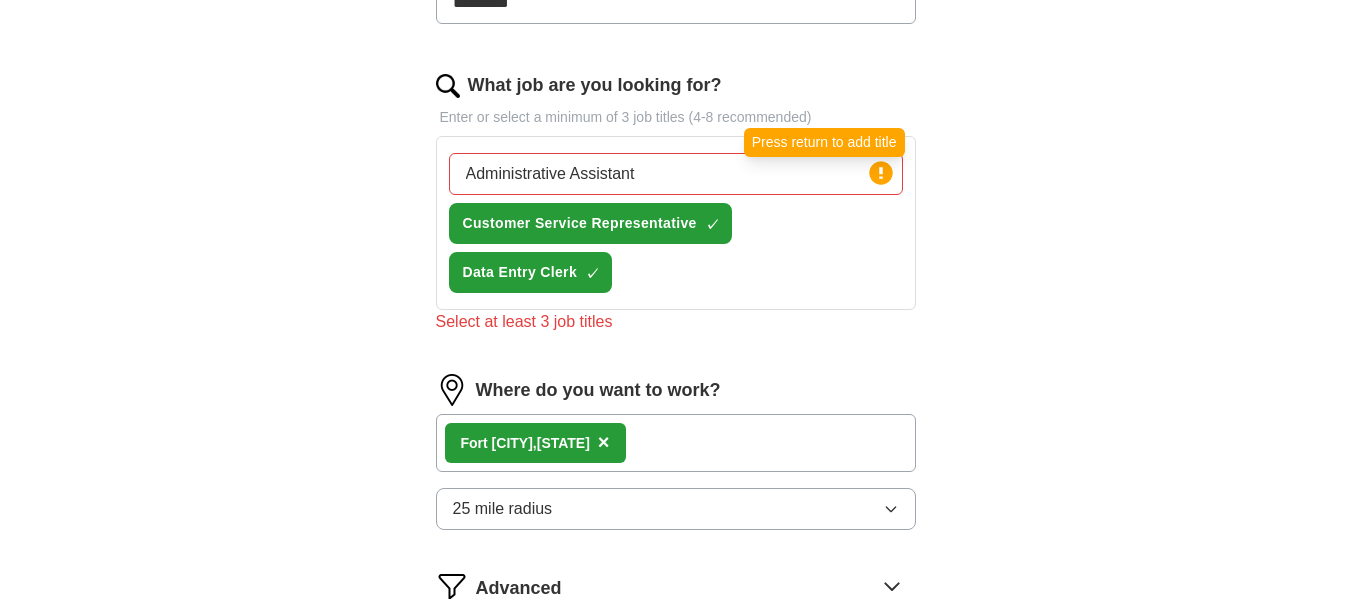 type 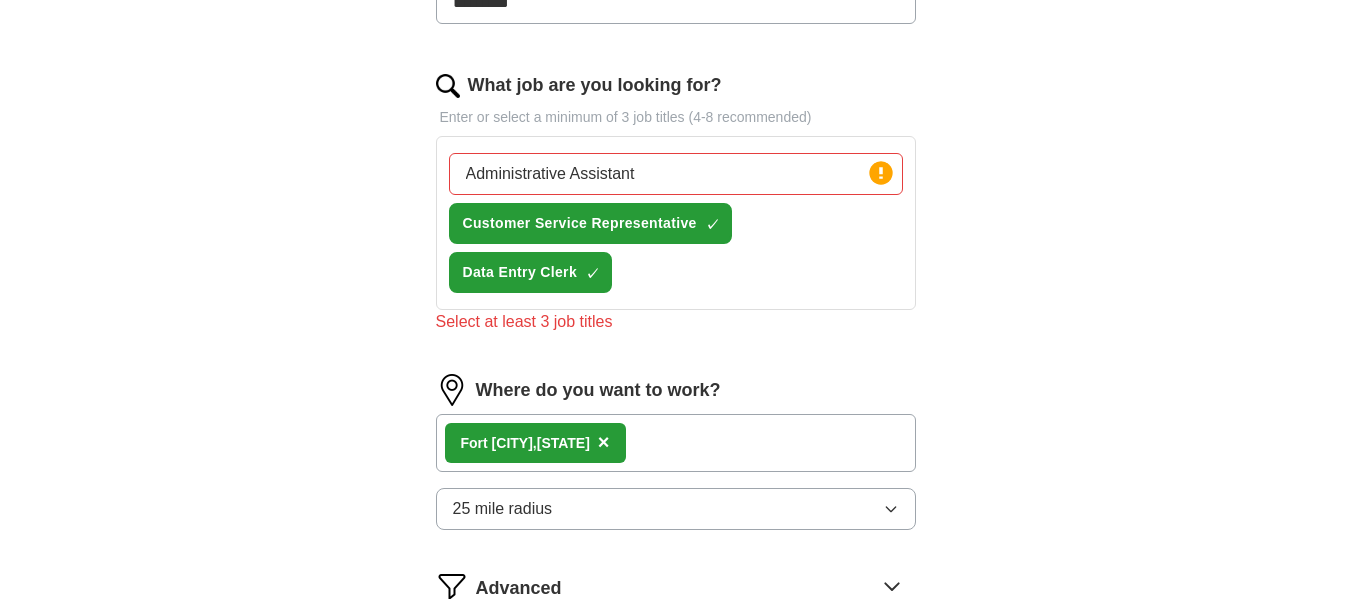click 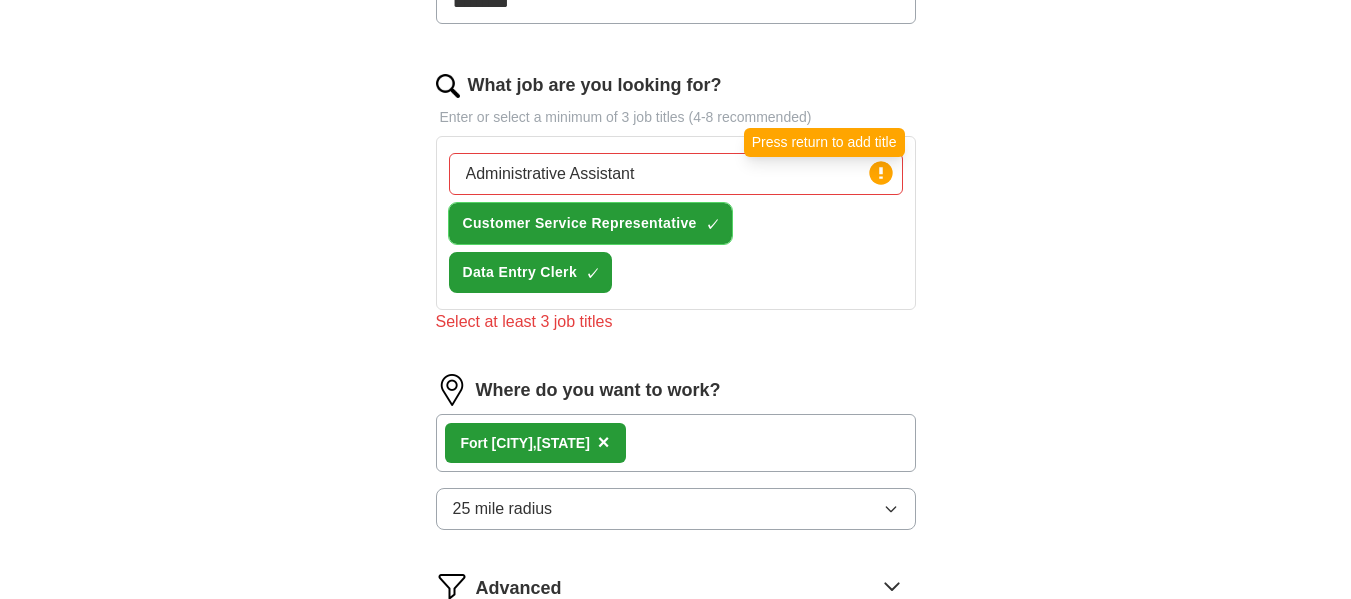 type 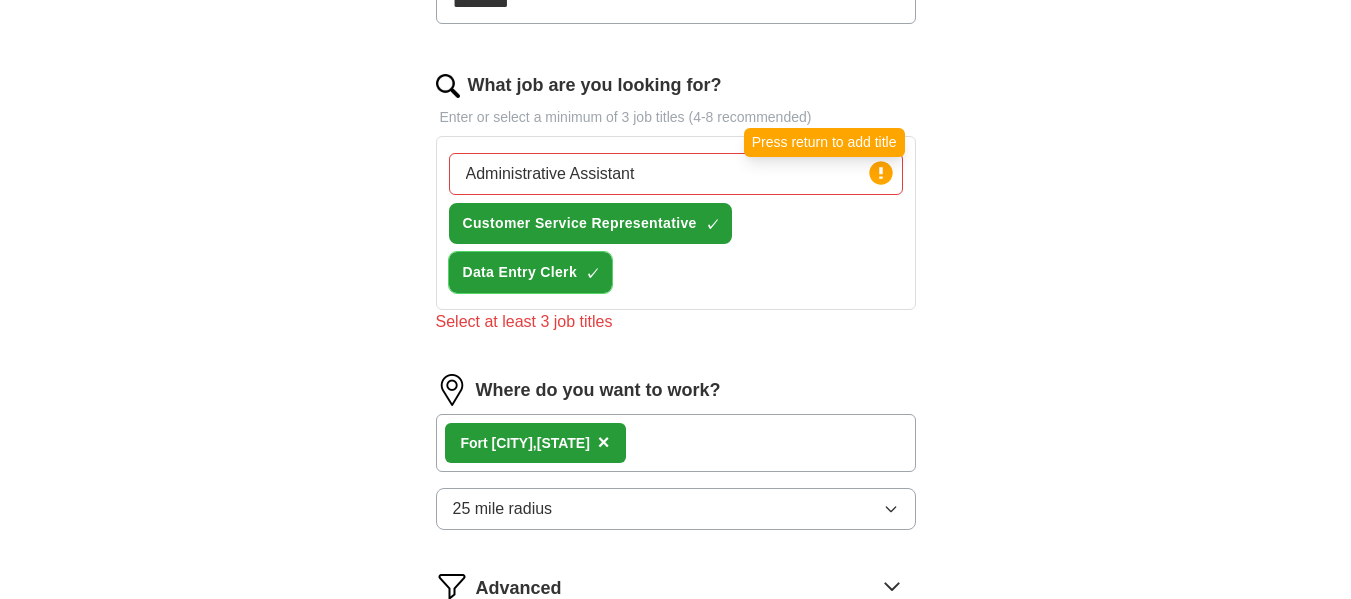 type 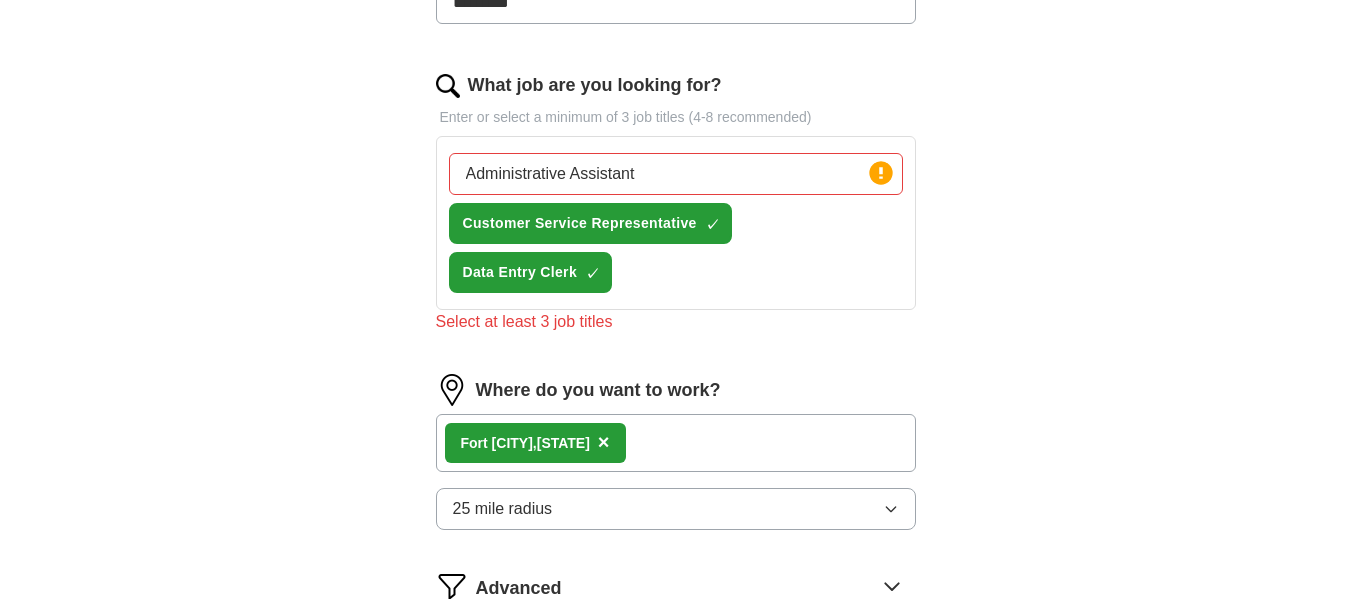 click on "Administrative Assistant" at bounding box center [676, 174] 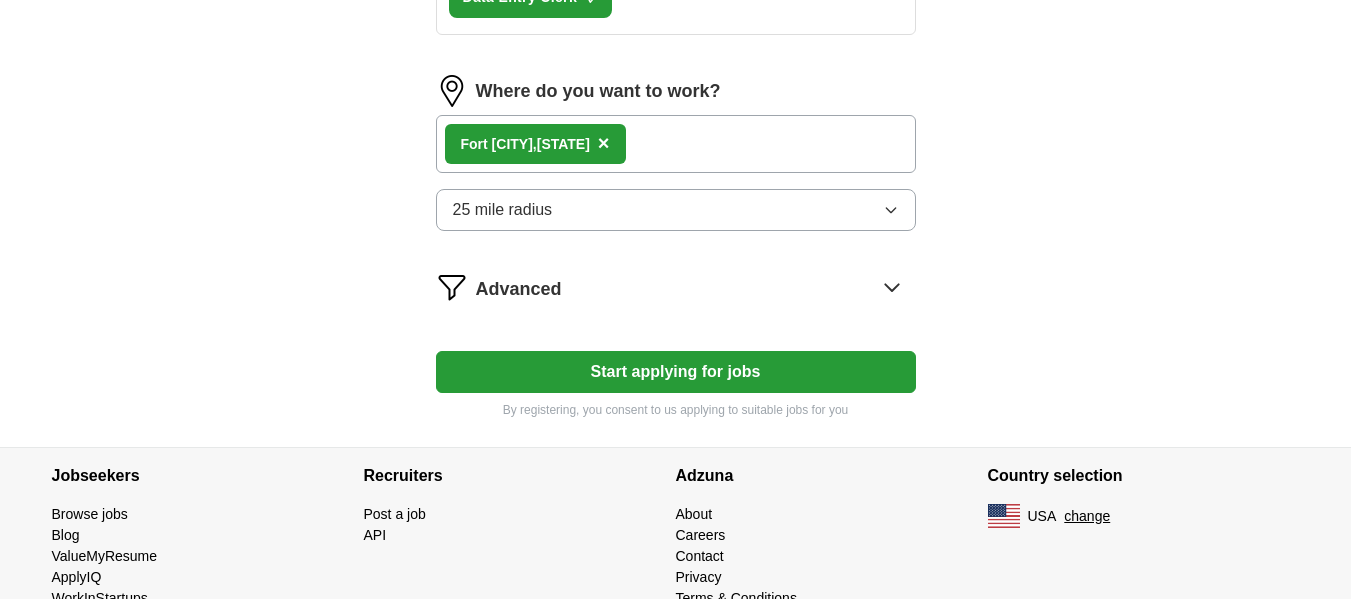 scroll, scrollTop: 974, scrollLeft: 0, axis: vertical 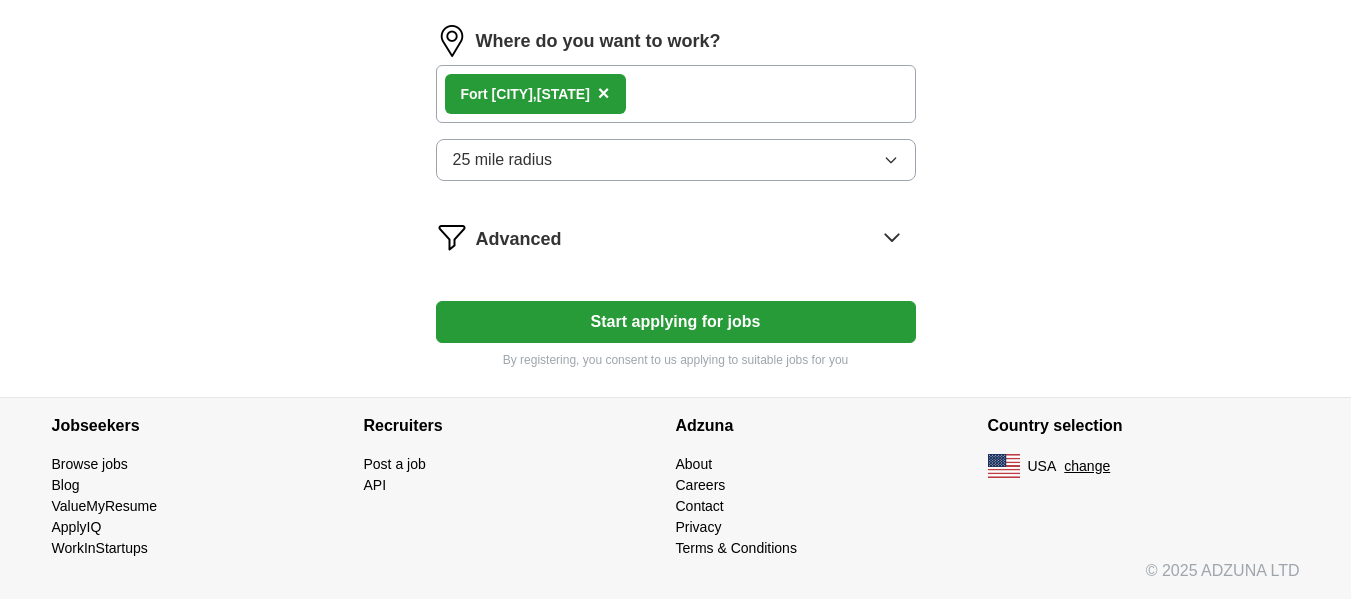 click on "Start applying for jobs" at bounding box center (676, 322) 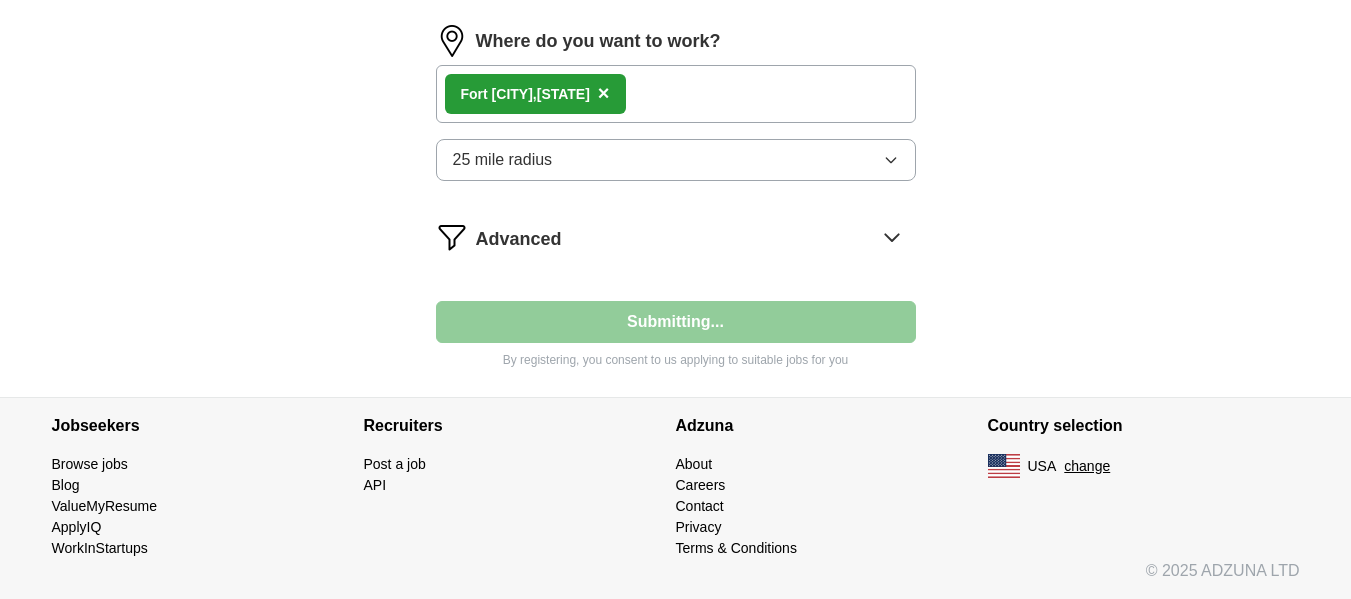 select on "**" 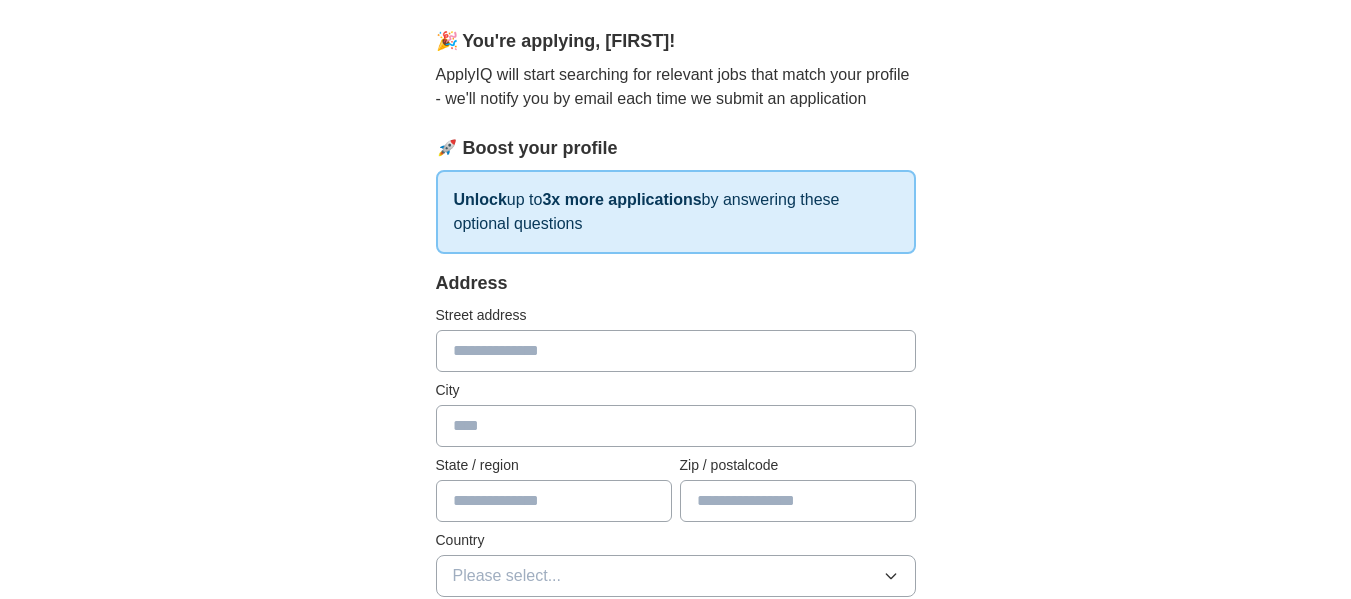 scroll, scrollTop: 200, scrollLeft: 0, axis: vertical 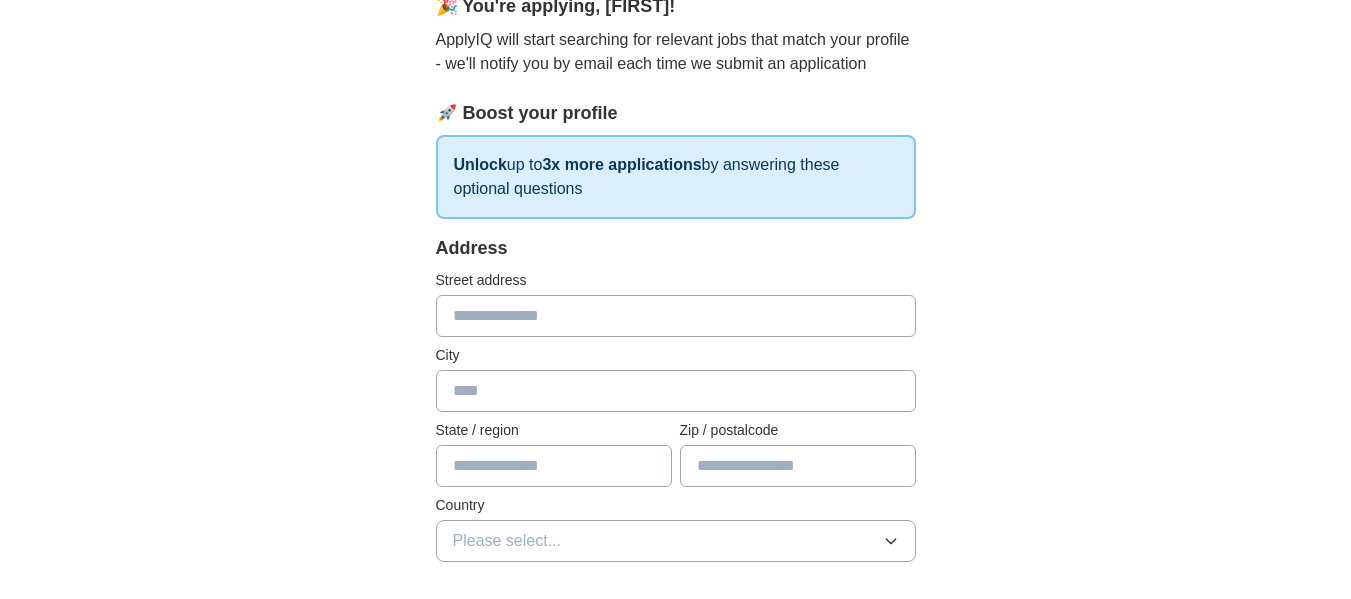 click at bounding box center (676, 316) 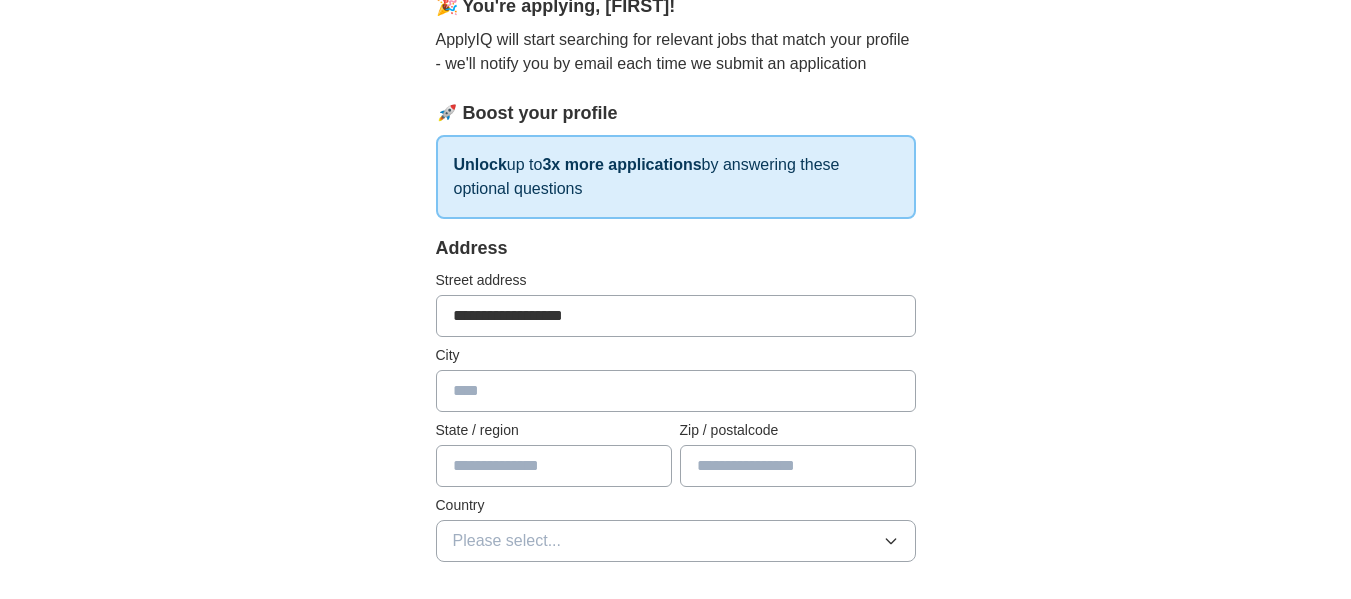 type on "**********" 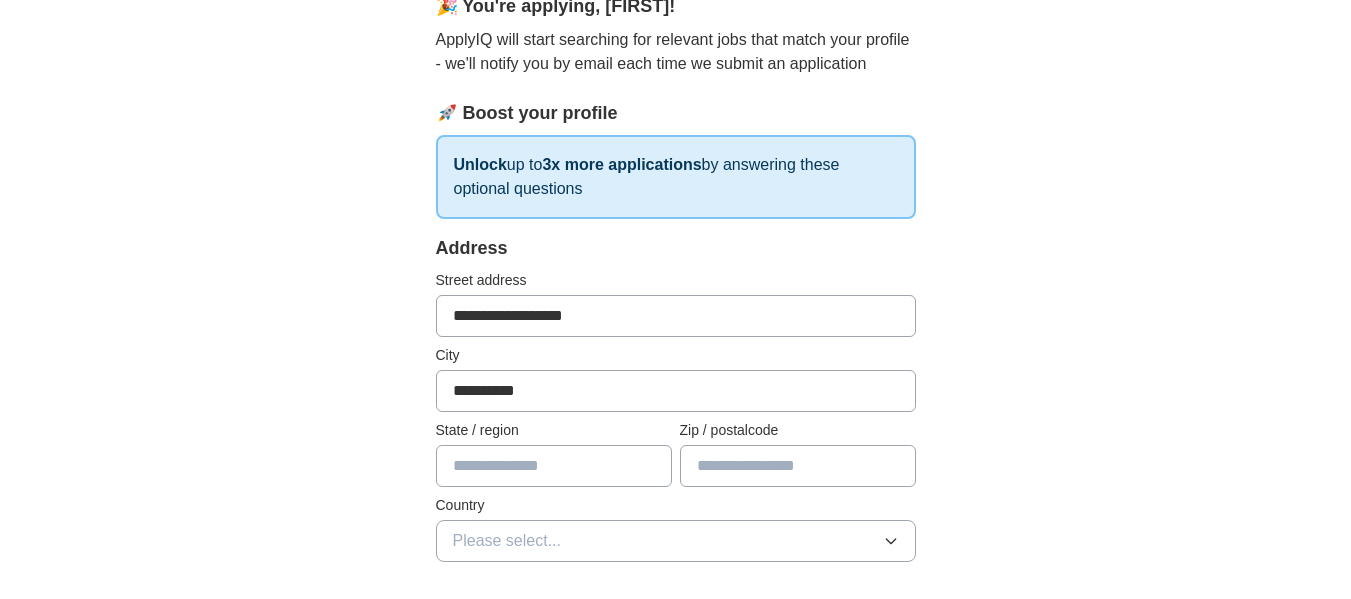 type on "**" 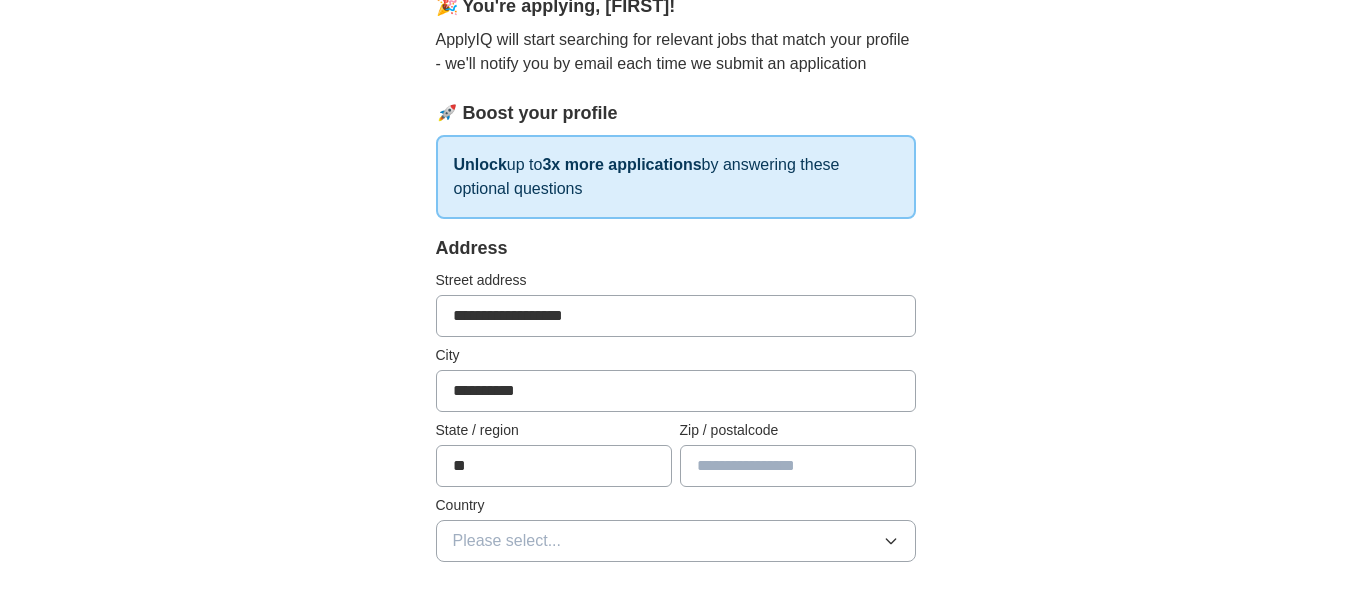 type on "*****" 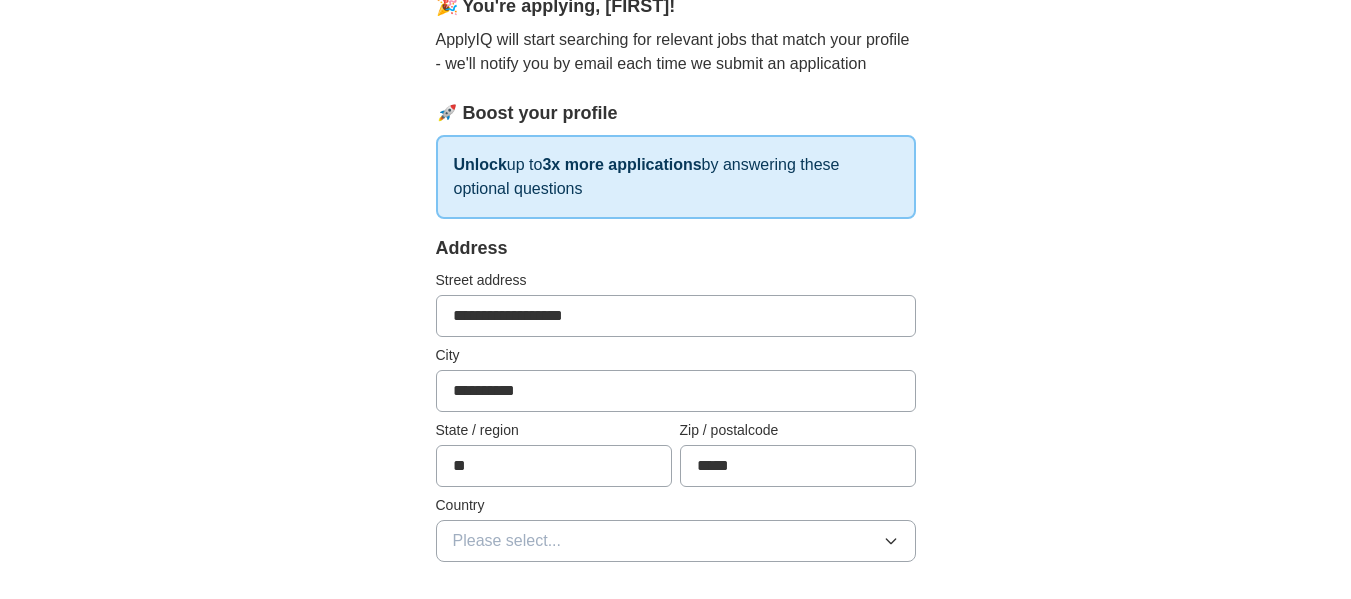 click on "**********" at bounding box center (676, 316) 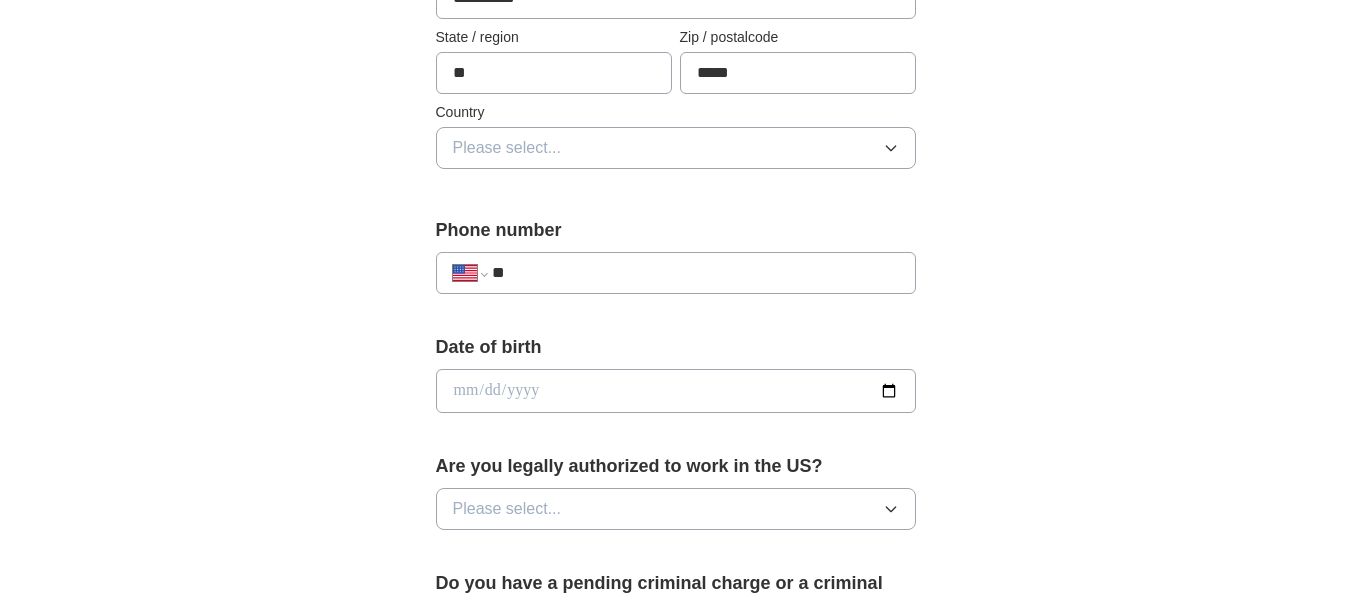 scroll, scrollTop: 600, scrollLeft: 0, axis: vertical 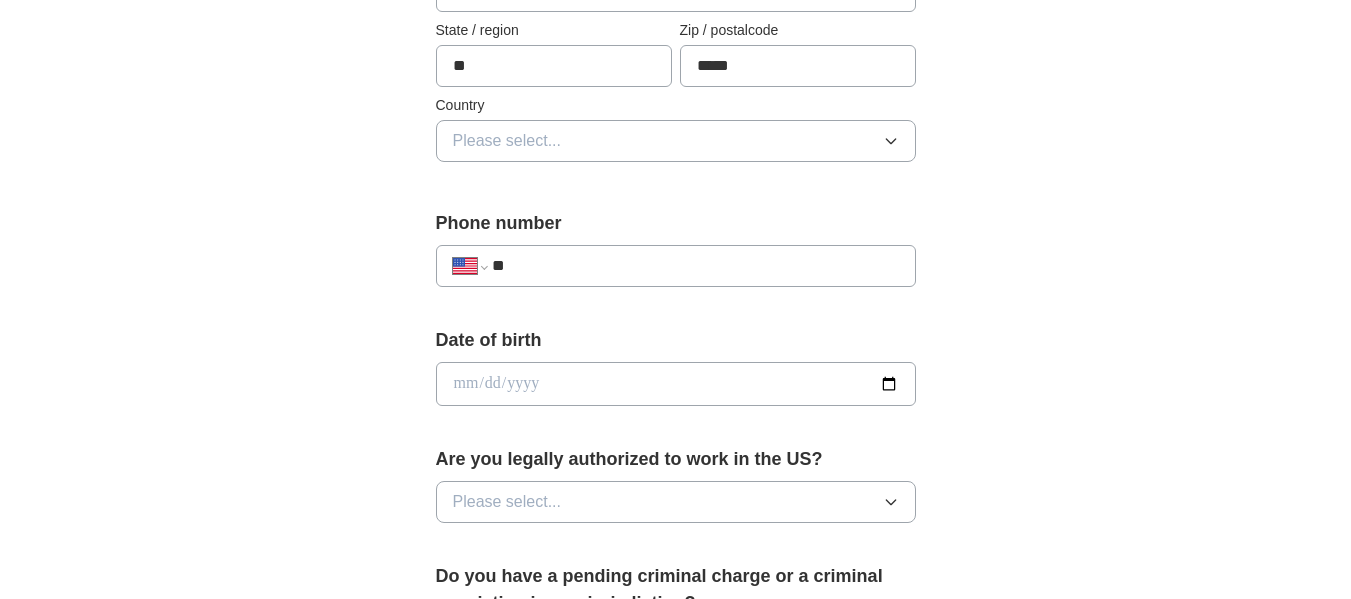 type on "**********" 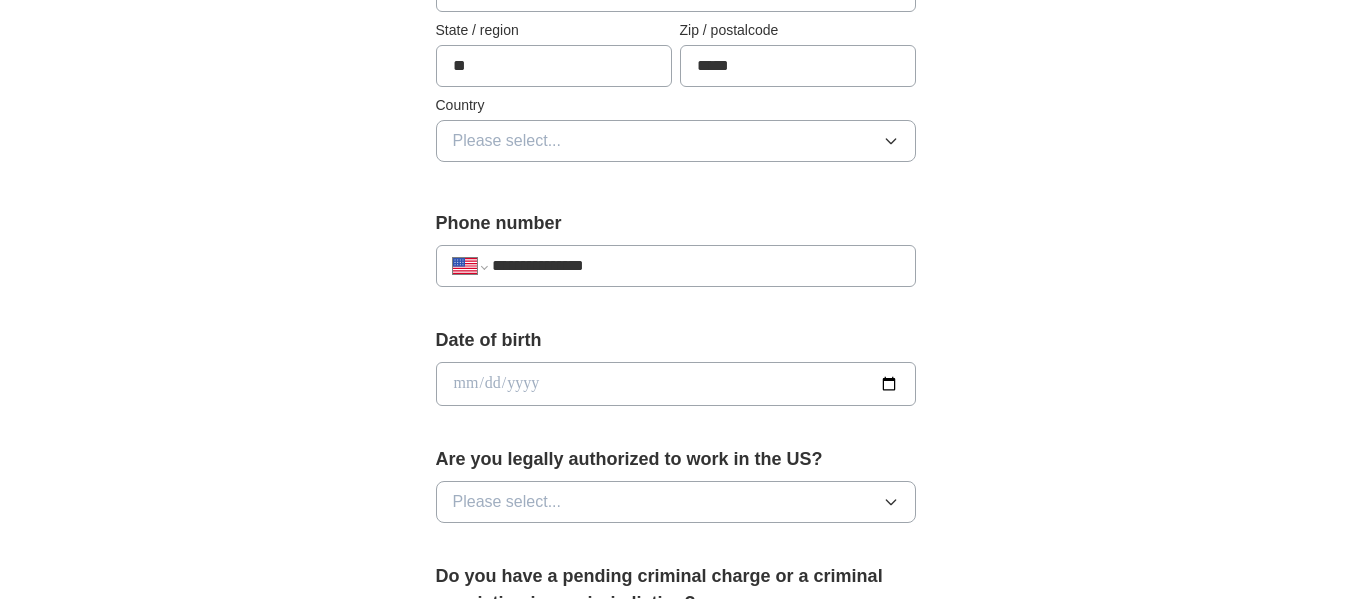 type on "**********" 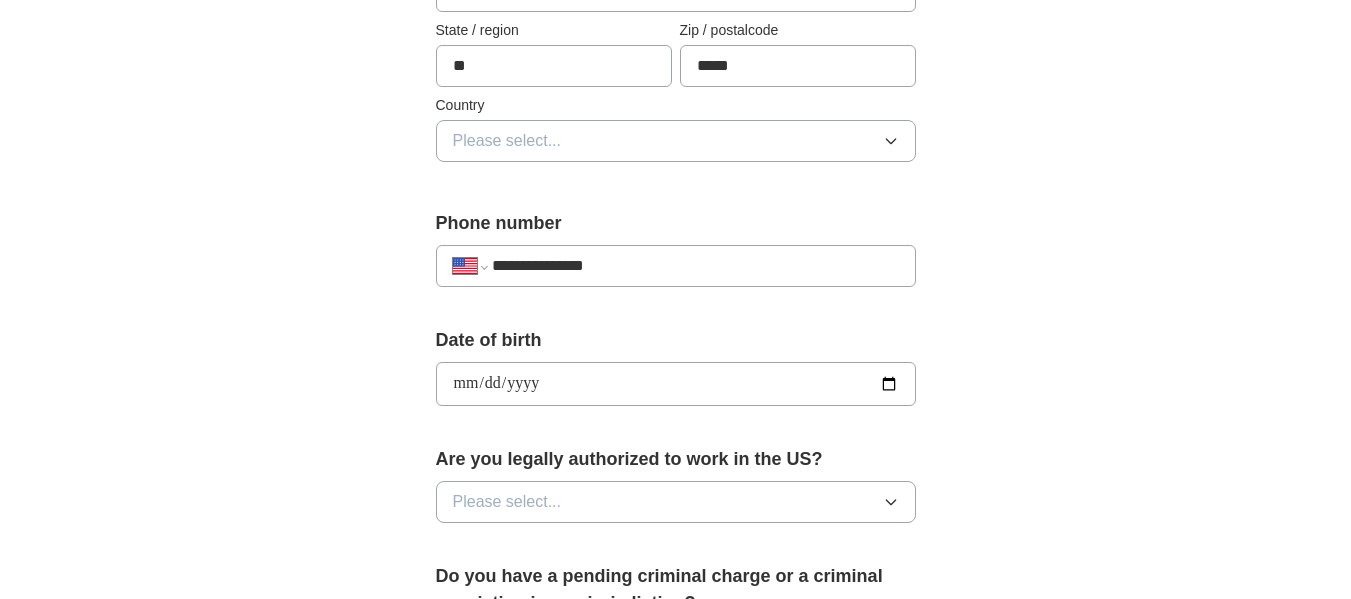 type on "**********" 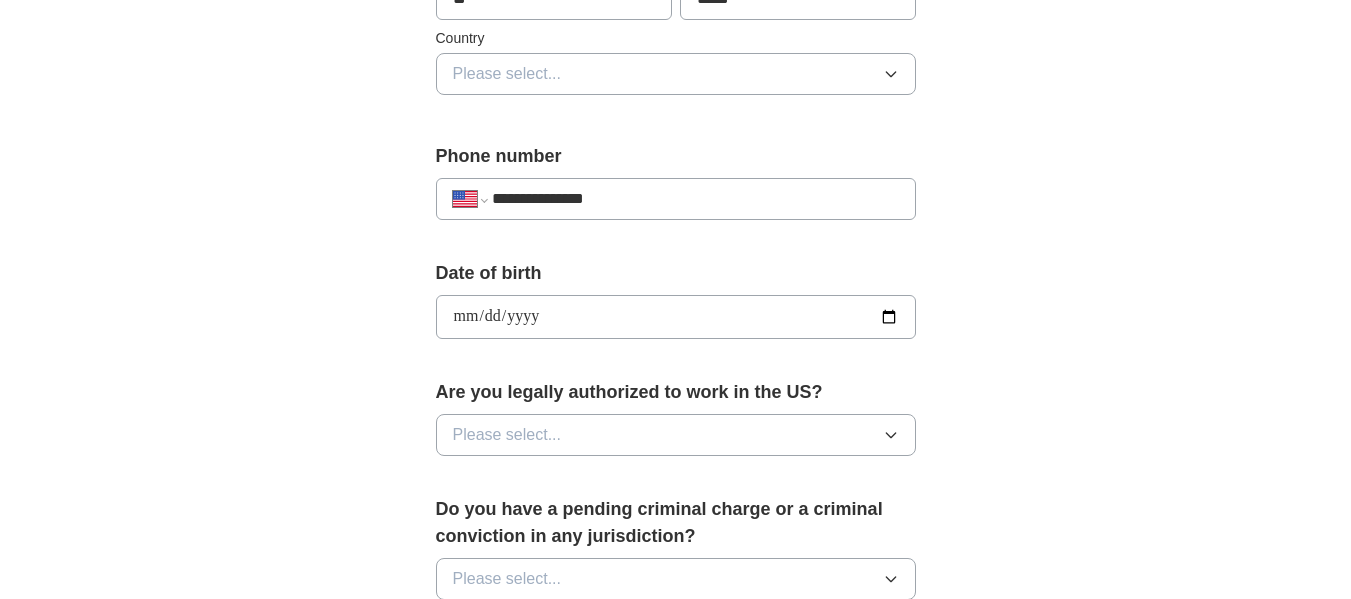 scroll, scrollTop: 700, scrollLeft: 0, axis: vertical 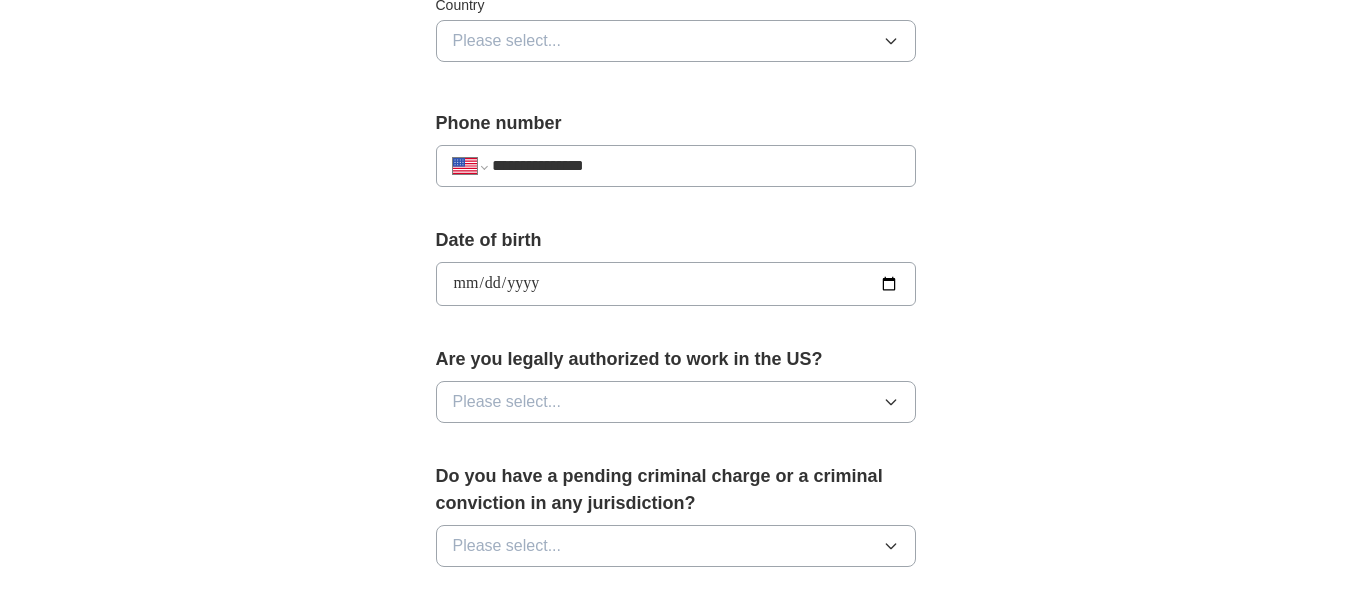 click on "Please select..." at bounding box center (676, 402) 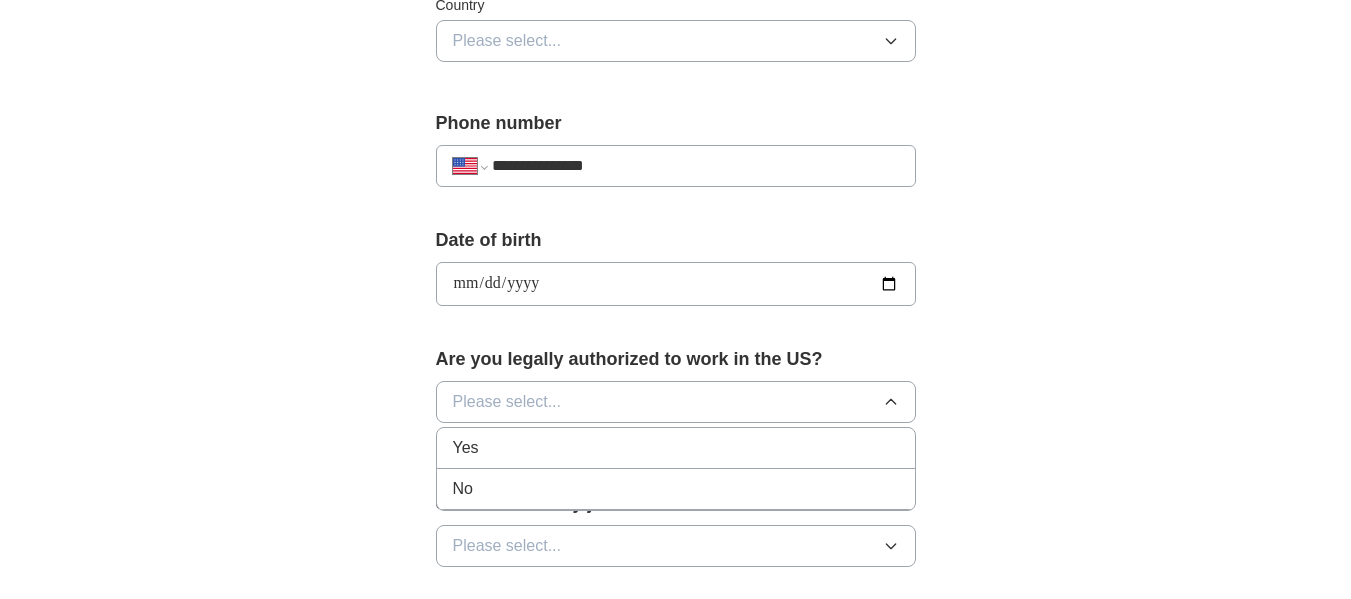 click on "Yes" at bounding box center [466, 448] 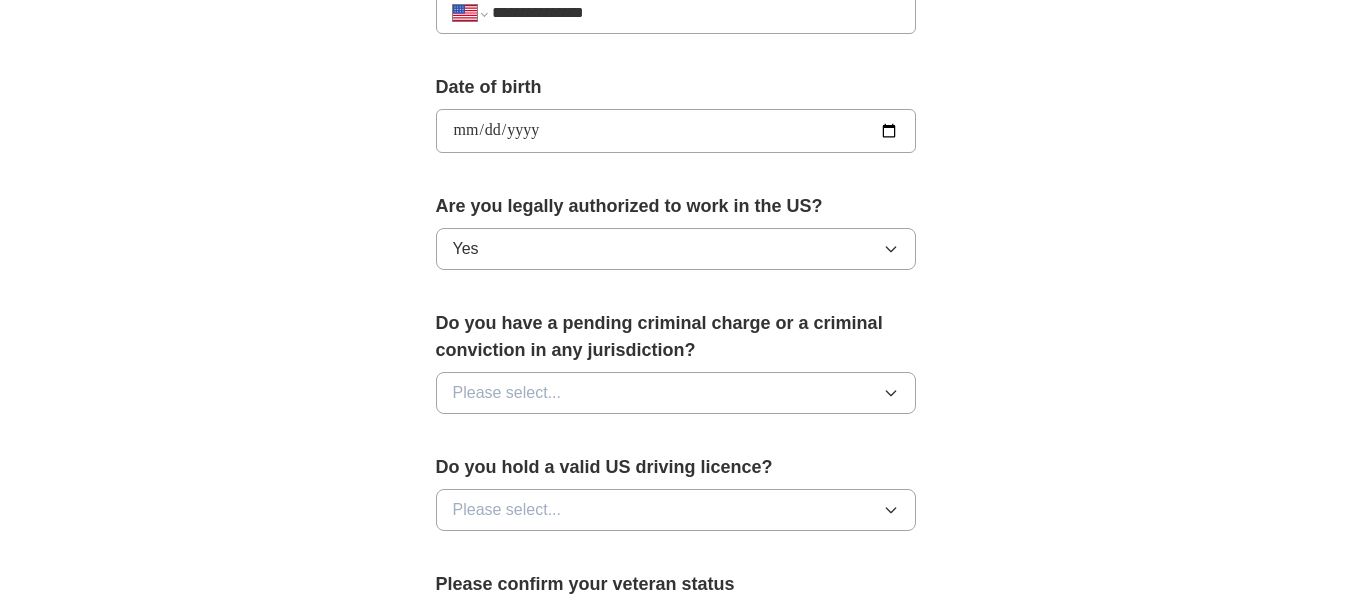 scroll, scrollTop: 900, scrollLeft: 0, axis: vertical 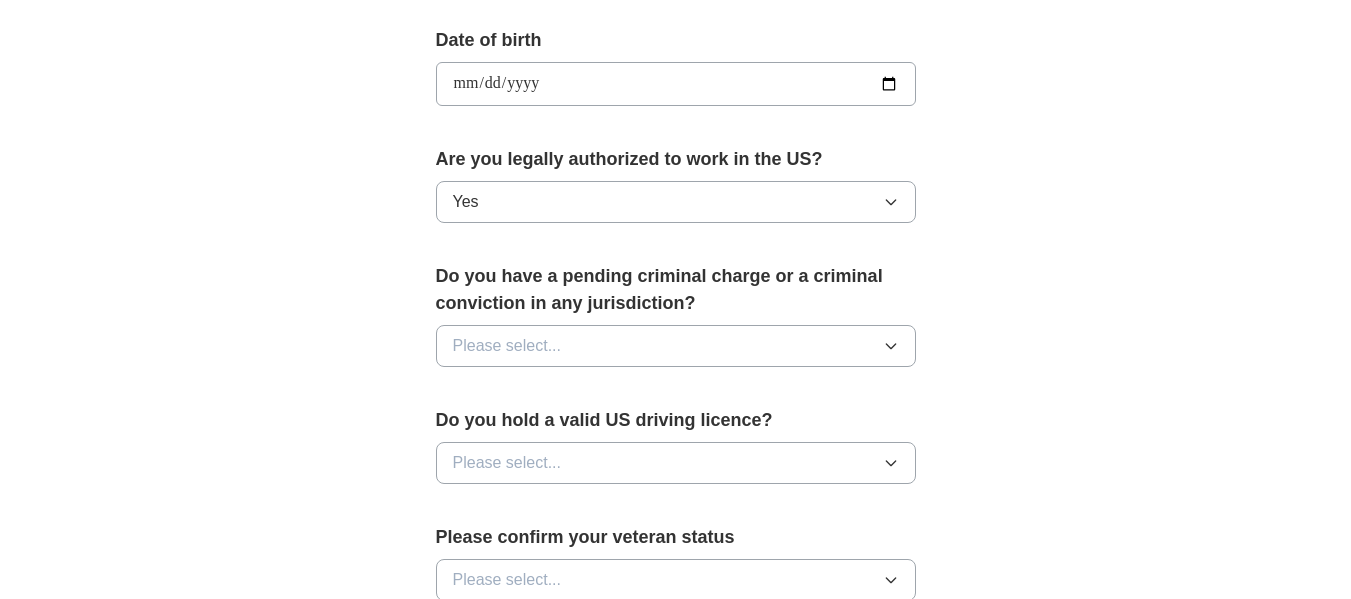 click on "Please select..." at bounding box center [507, 346] 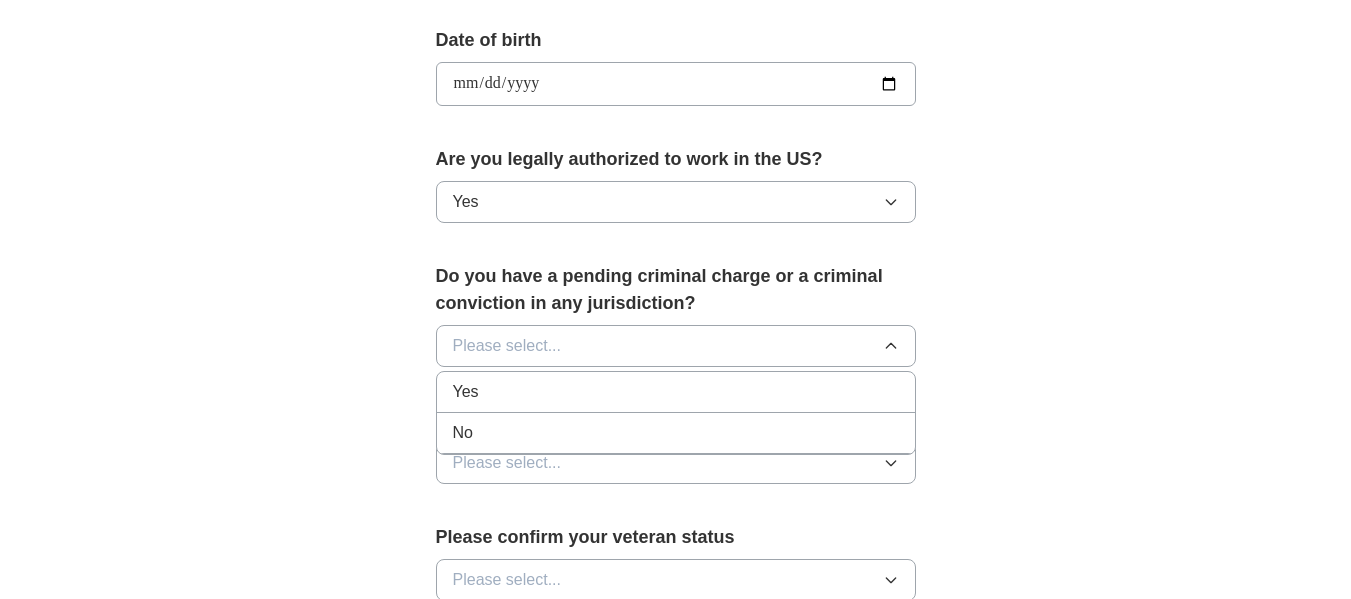 click on "No" at bounding box center (463, 433) 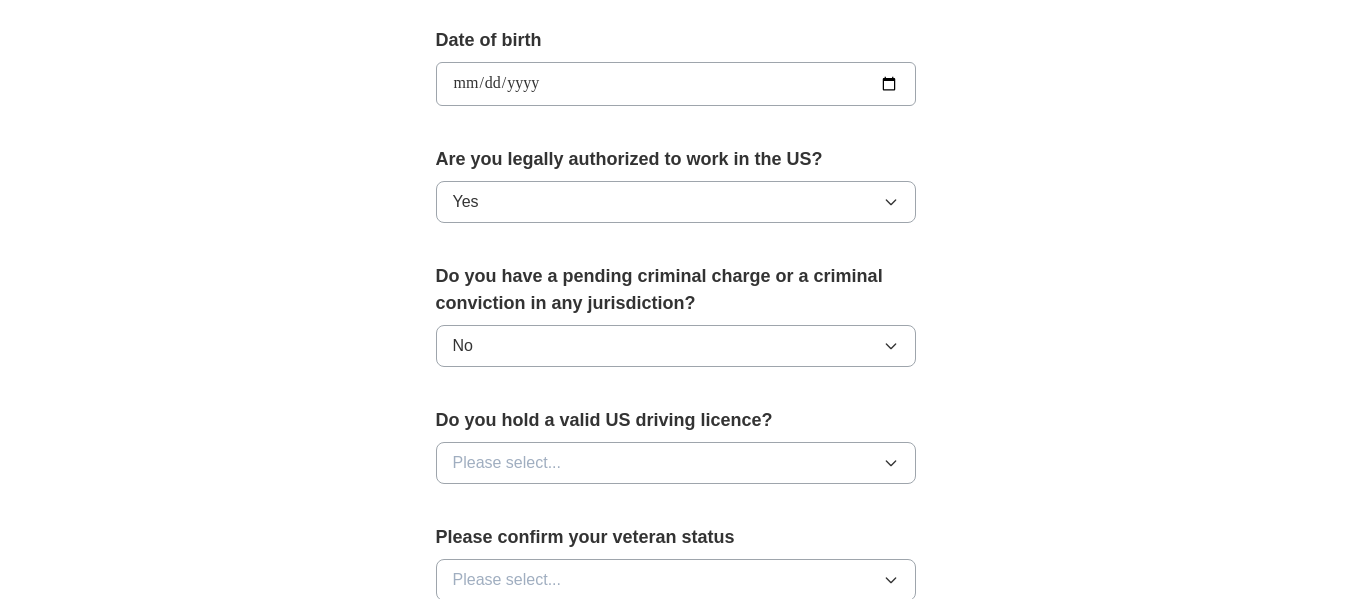 click on "Please select..." at bounding box center [676, 463] 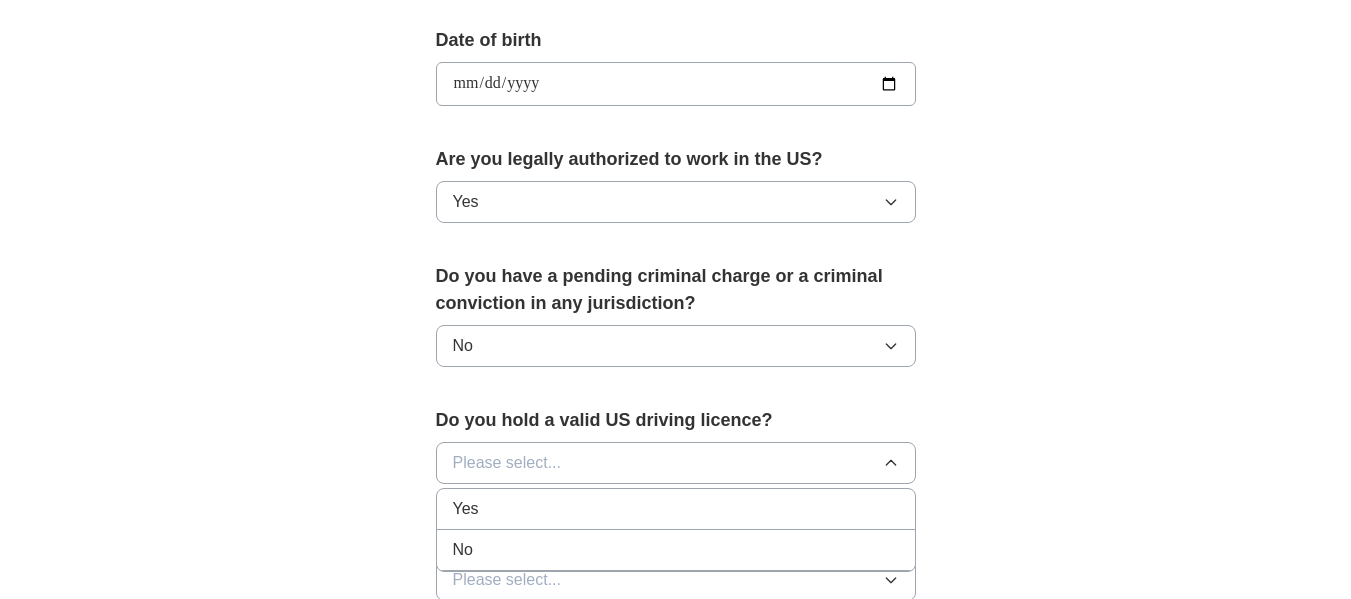 click on "Yes" at bounding box center (466, 509) 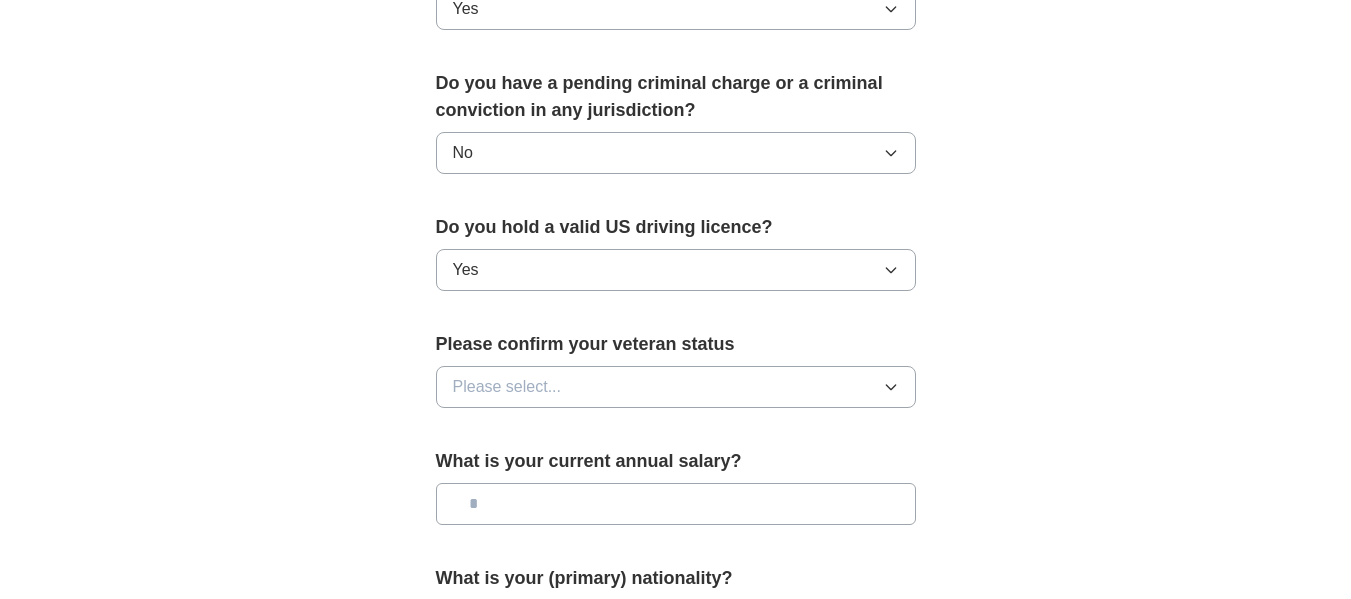 scroll, scrollTop: 1100, scrollLeft: 0, axis: vertical 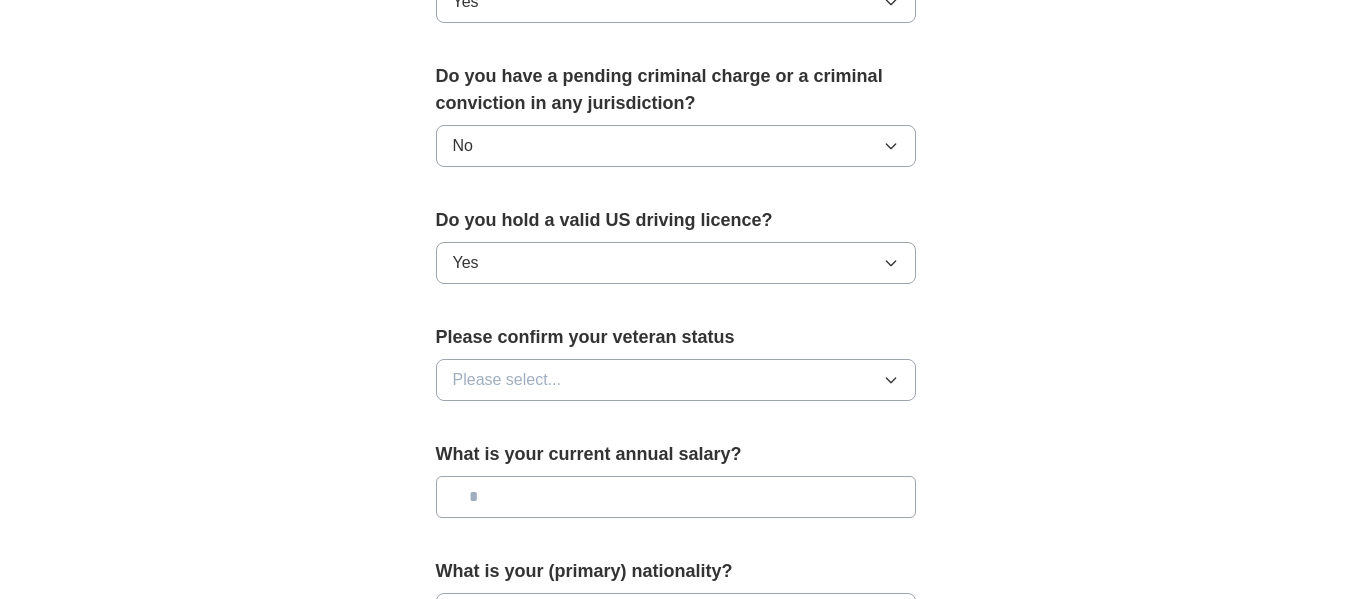 click on "Please select..." at bounding box center (507, 380) 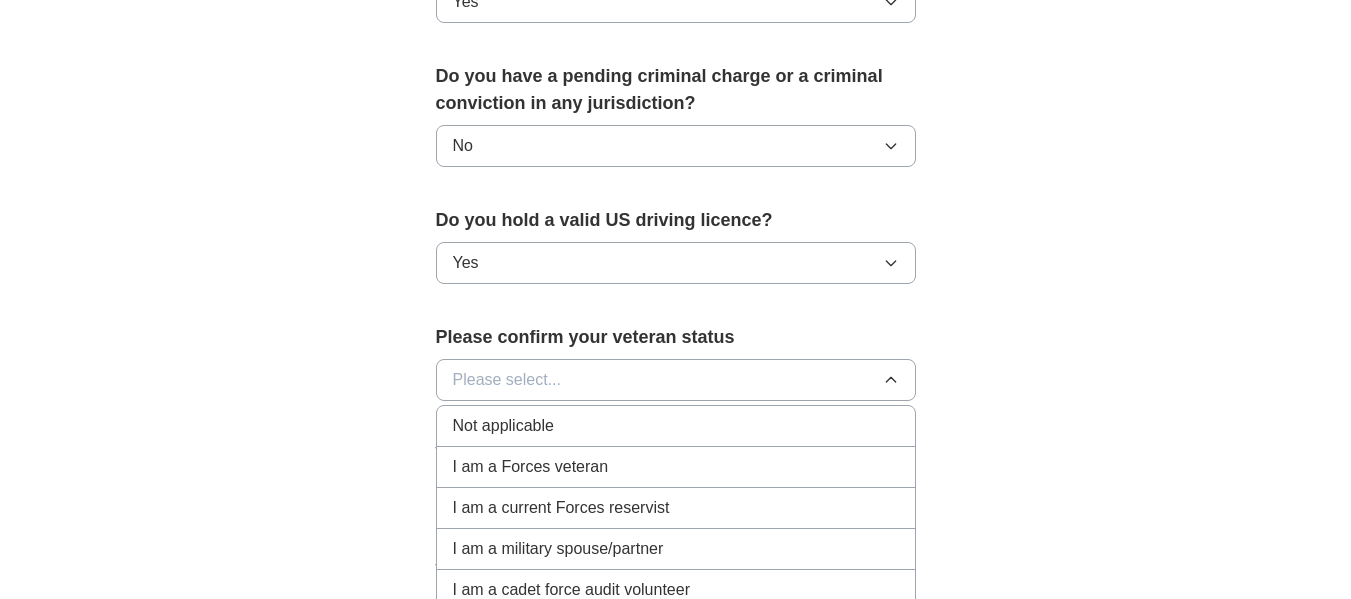 click on "Not applicable" at bounding box center [503, 426] 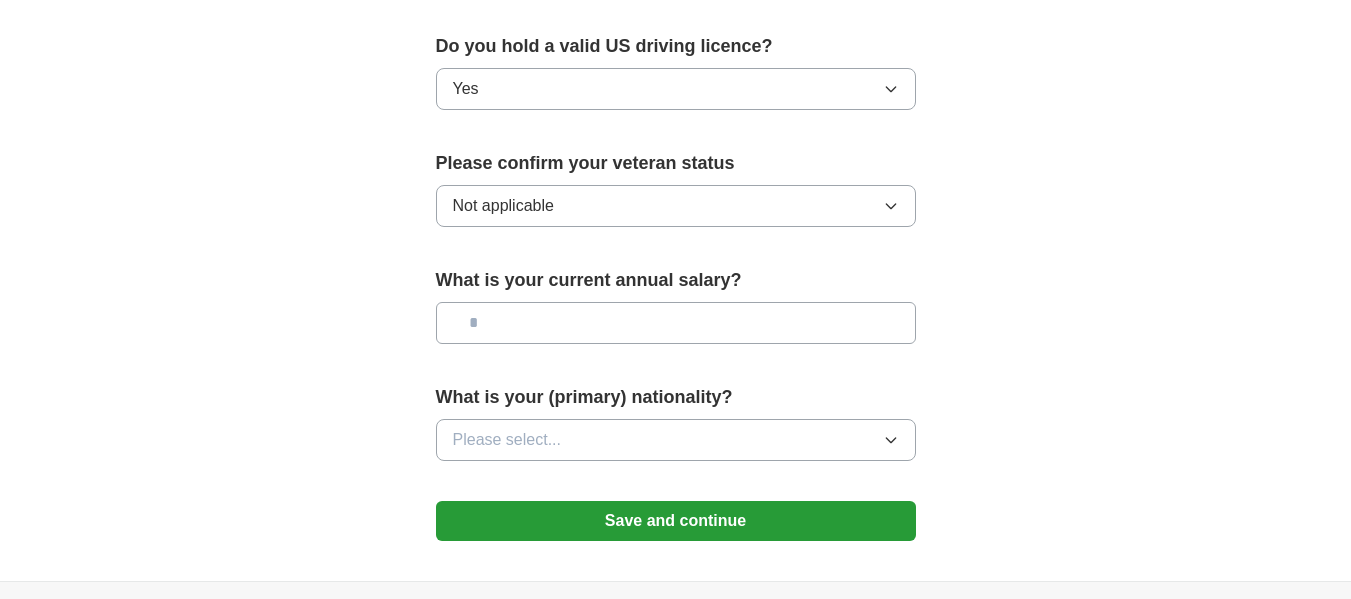 scroll, scrollTop: 1300, scrollLeft: 0, axis: vertical 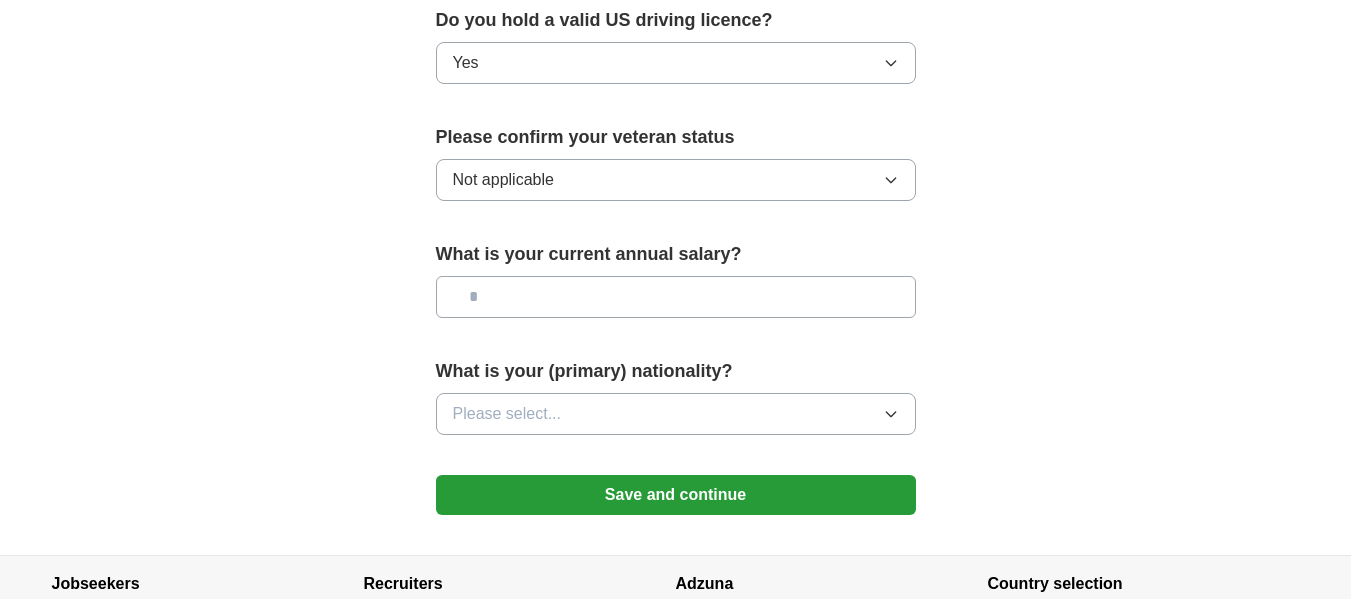 click at bounding box center (676, 297) 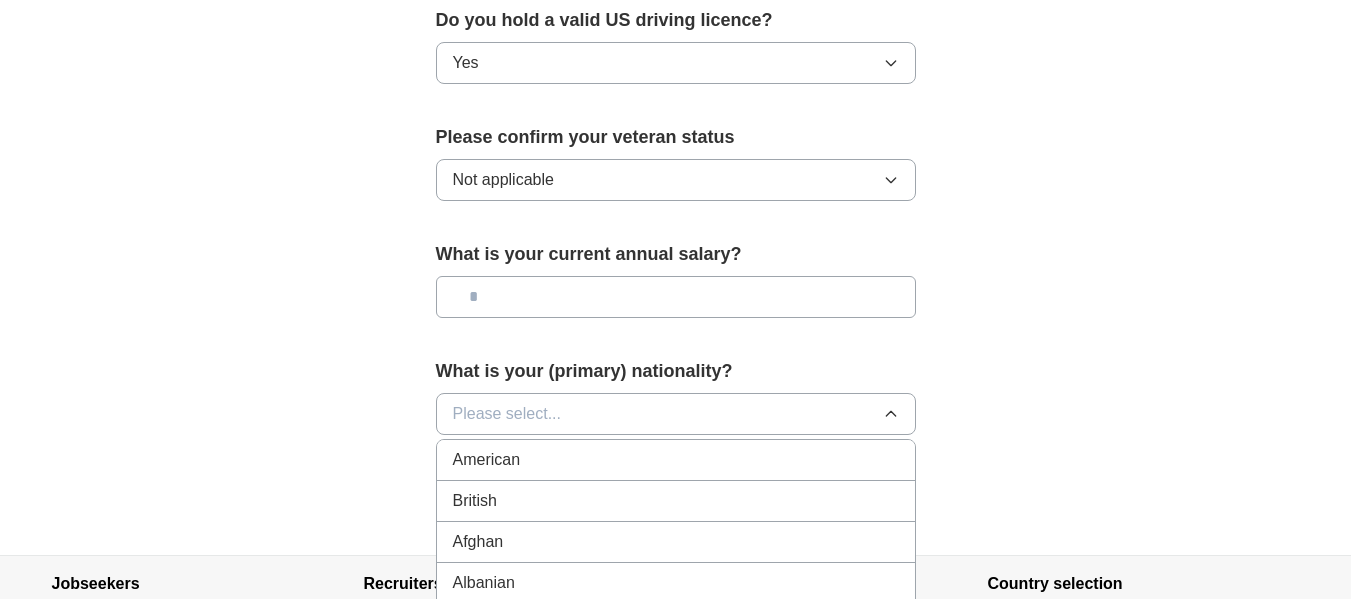 click on "American" at bounding box center (676, 460) 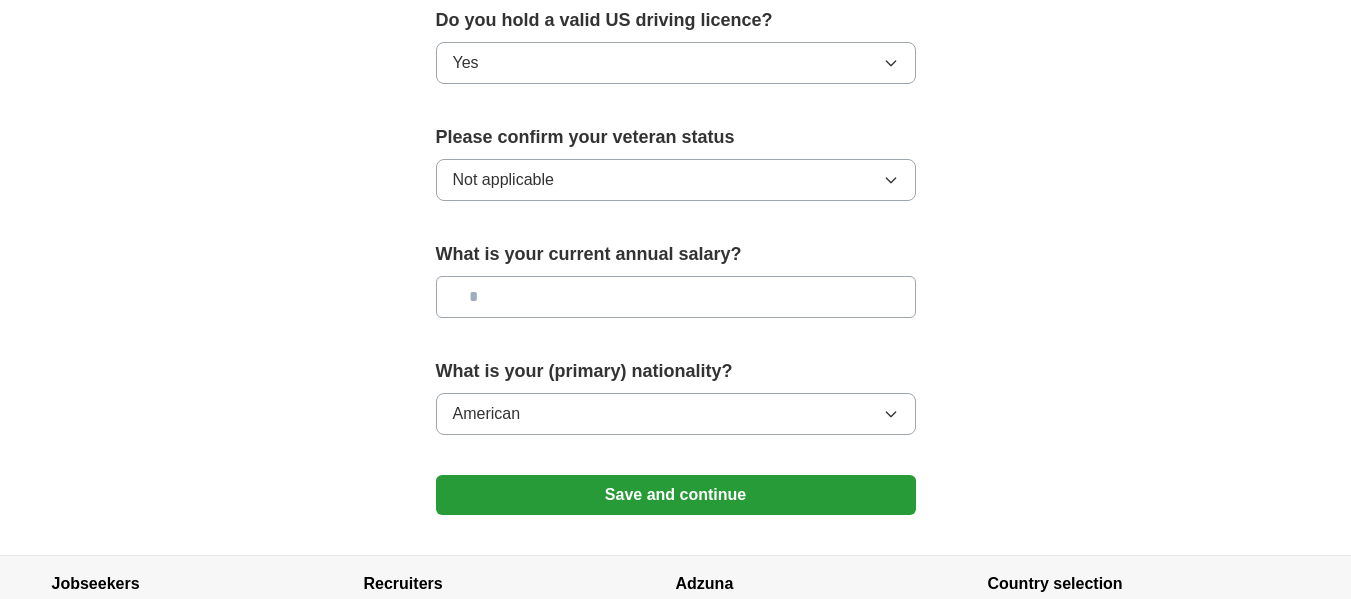 click at bounding box center [676, 297] 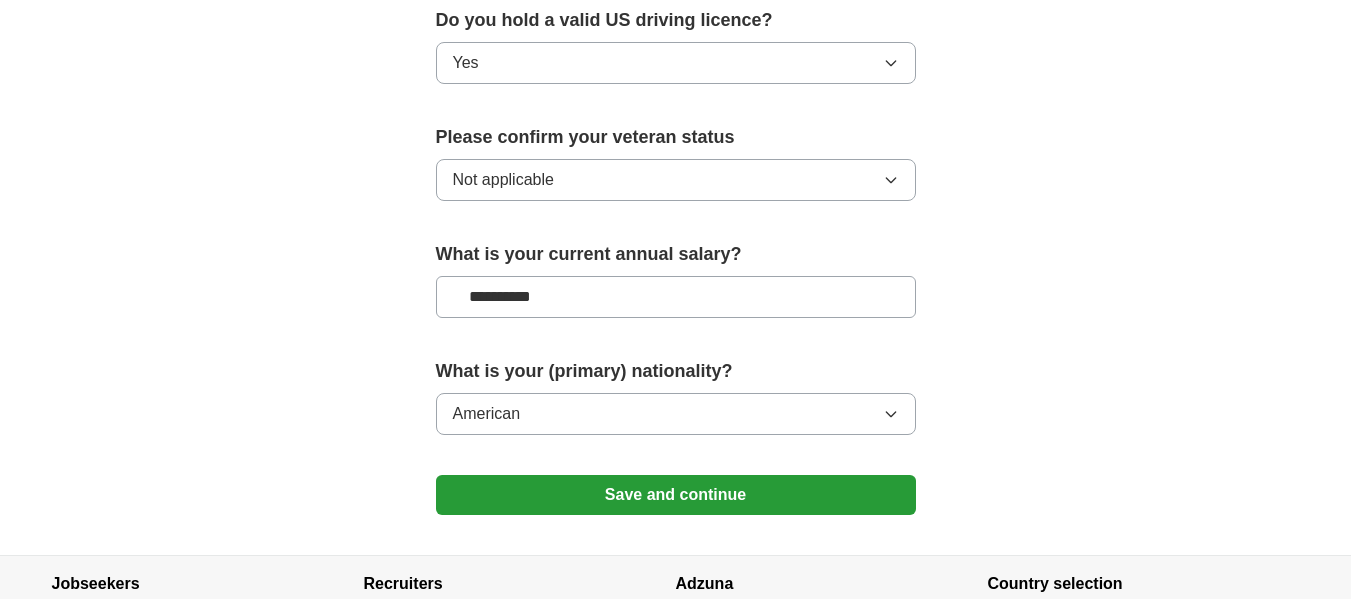 drag, startPoint x: 561, startPoint y: 294, endPoint x: 373, endPoint y: 294, distance: 188 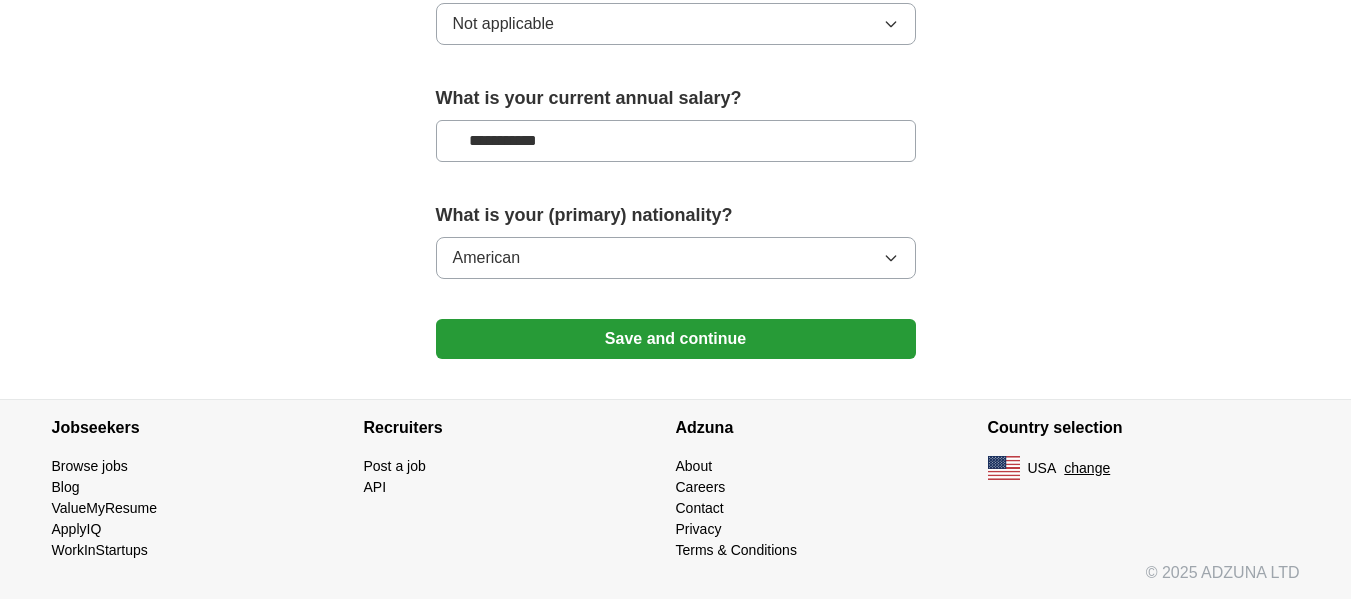 scroll, scrollTop: 1458, scrollLeft: 0, axis: vertical 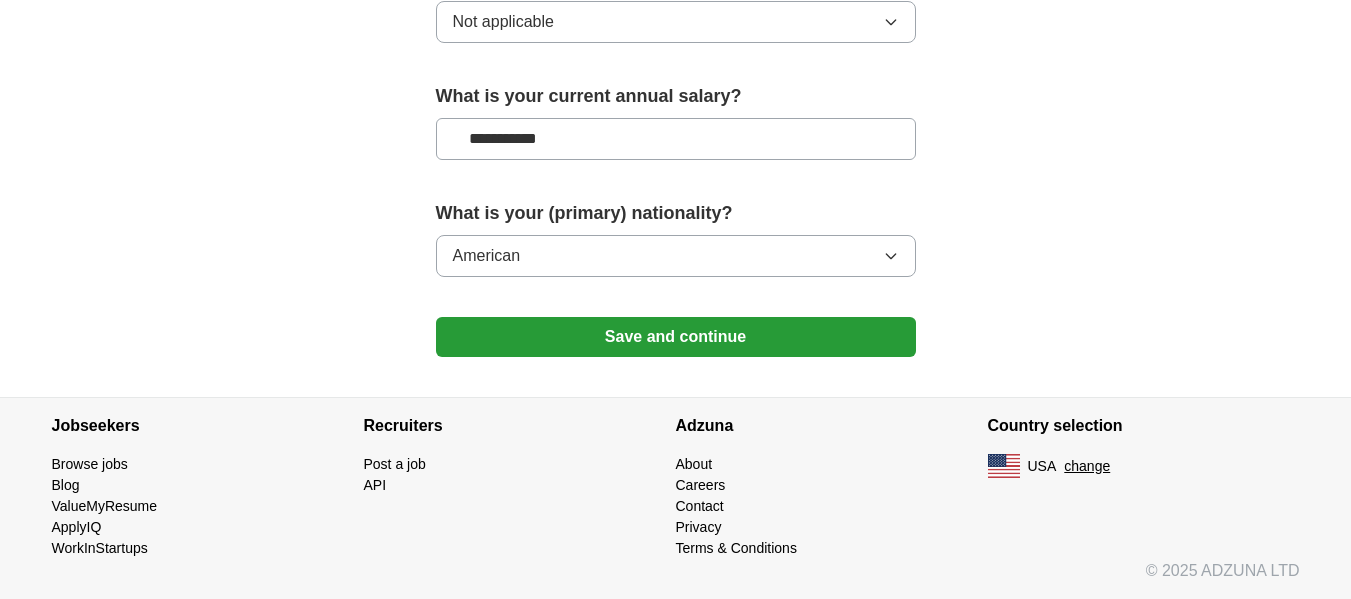 click on "Save and continue" at bounding box center (676, 337) 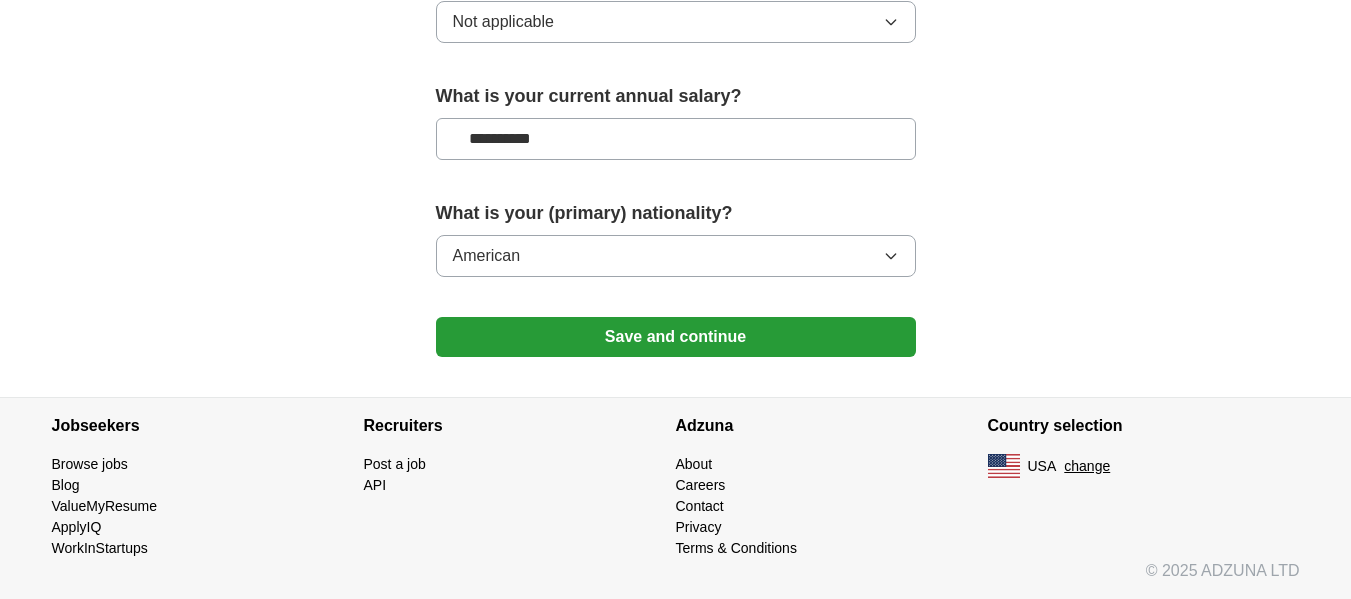 click on "**********" at bounding box center (676, 139) 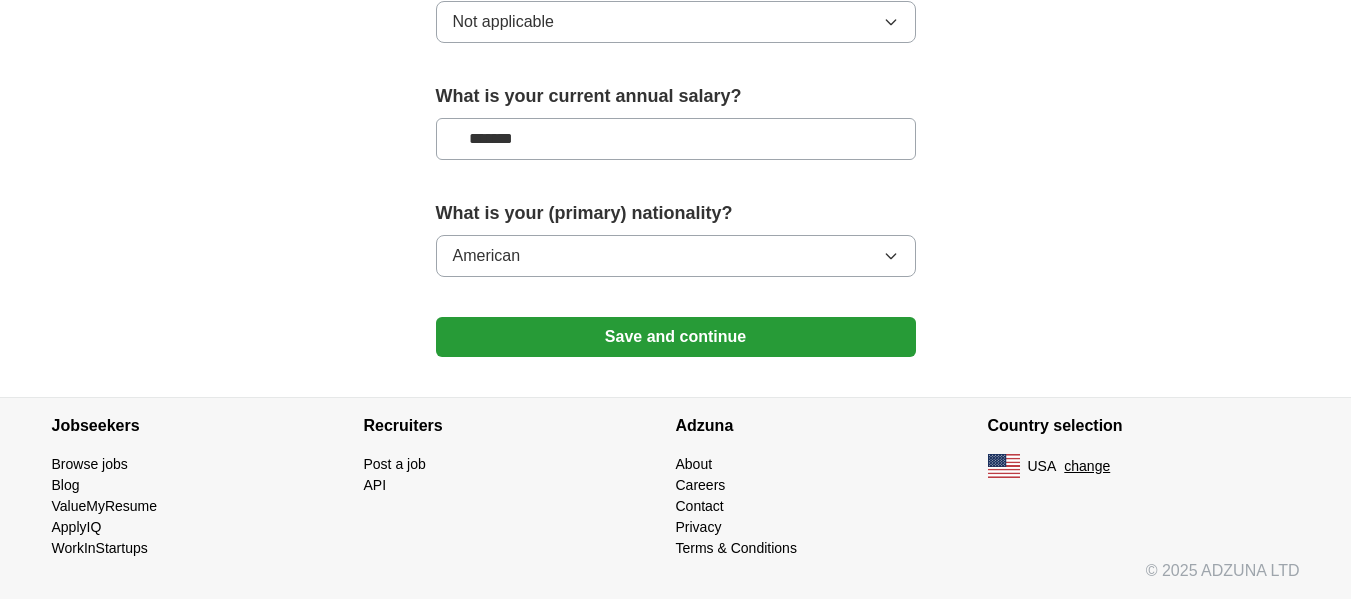 type on "*******" 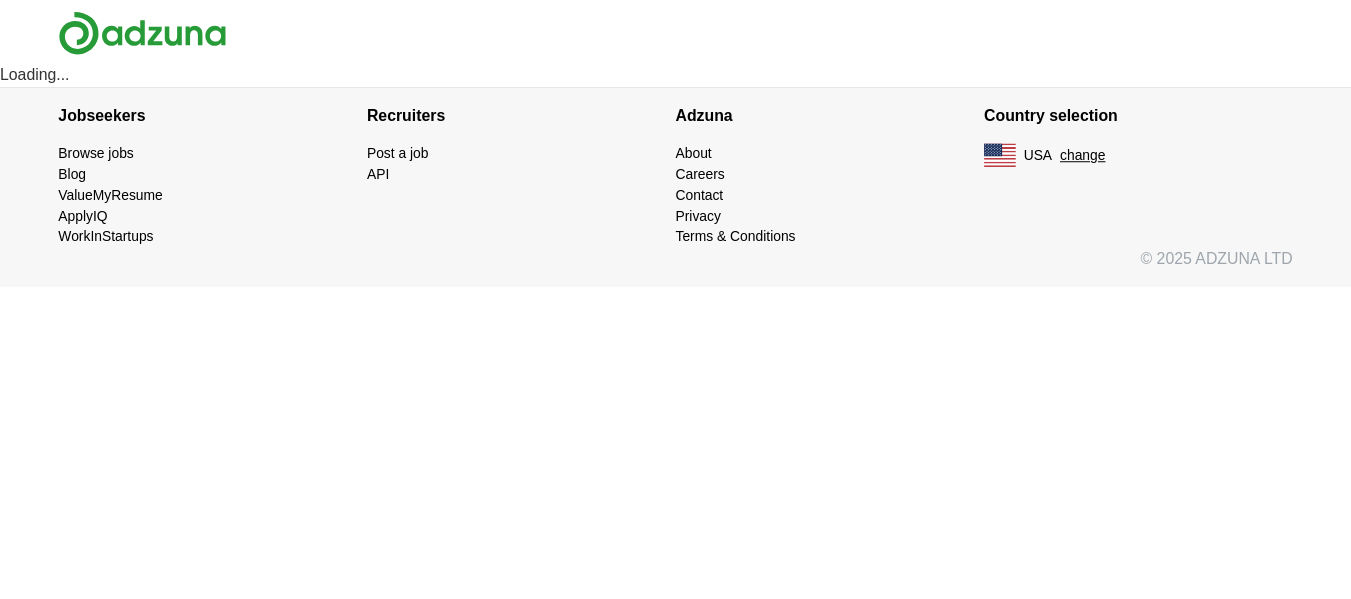 scroll, scrollTop: 0, scrollLeft: 0, axis: both 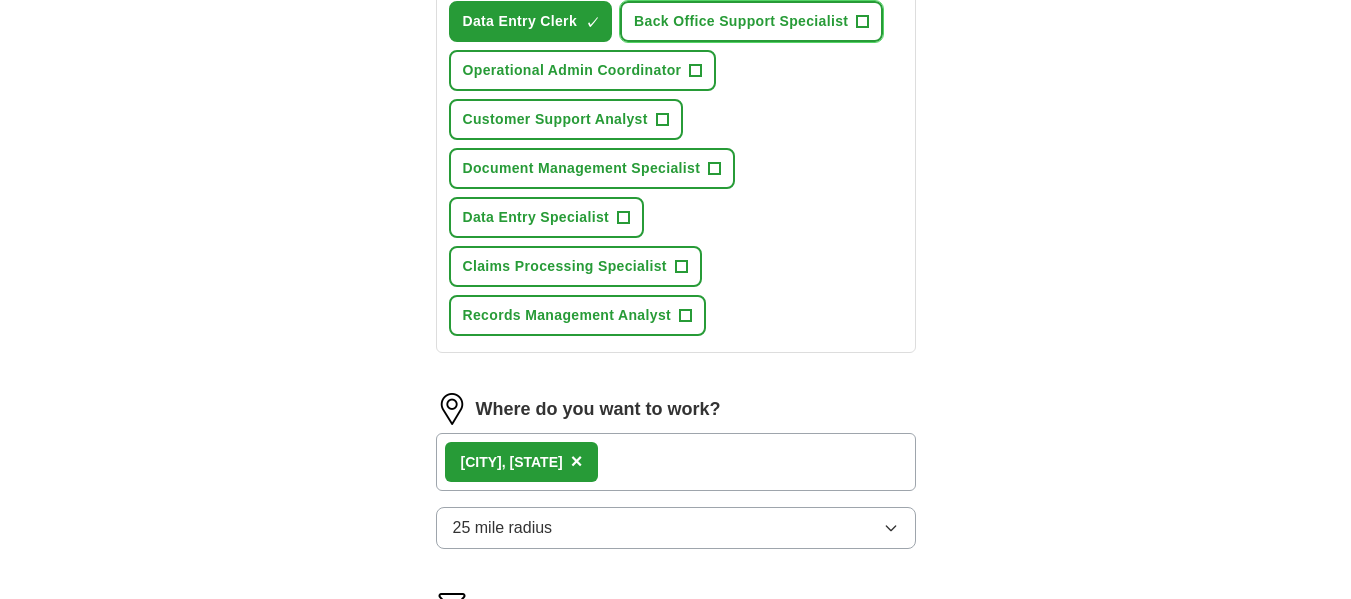 click on "+" at bounding box center [863, 22] 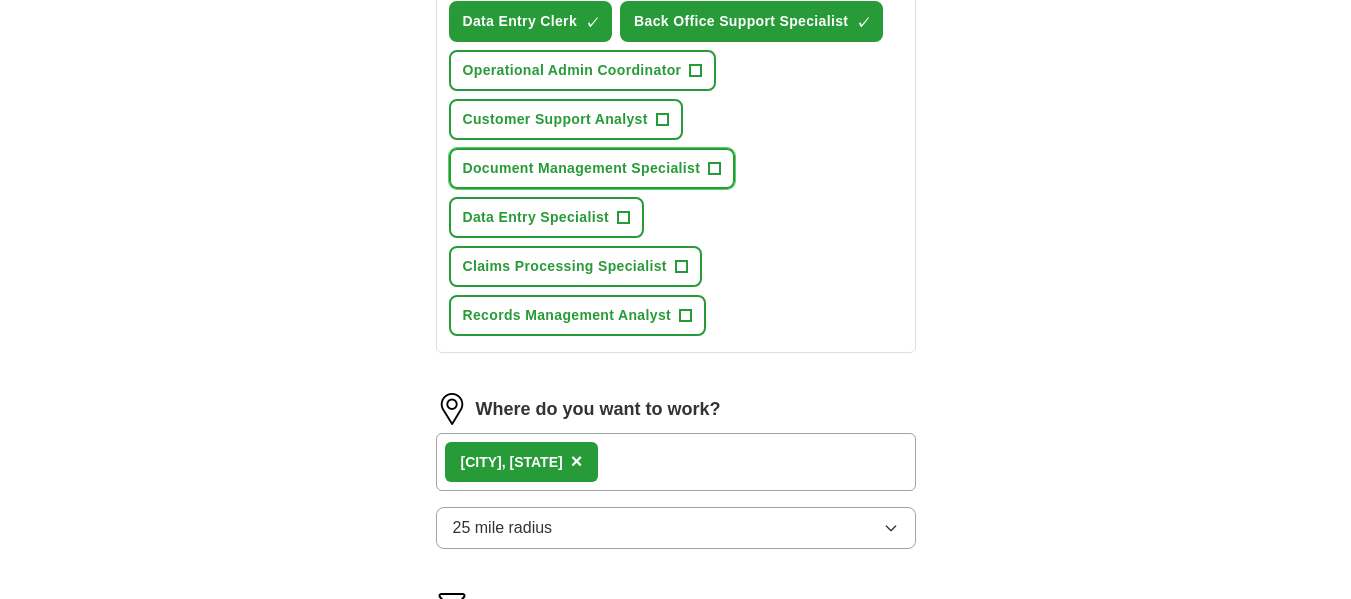 click on "Document Management Specialist" at bounding box center (582, 168) 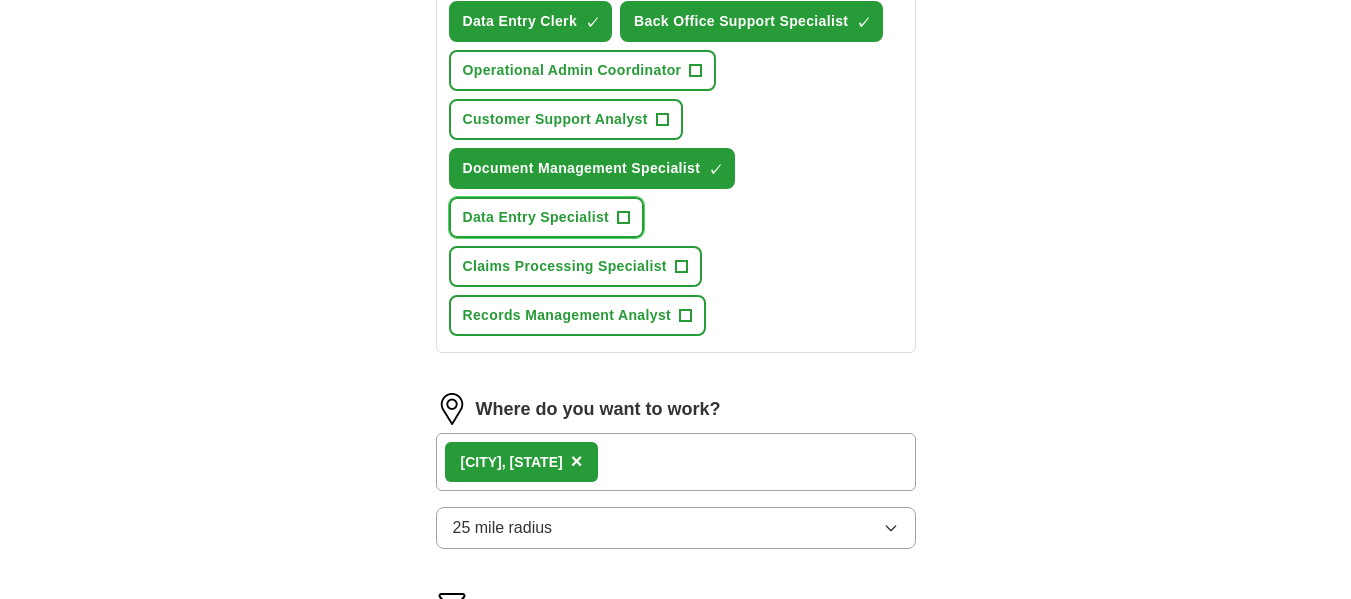 click on "Data Entry Specialist" at bounding box center [536, 217] 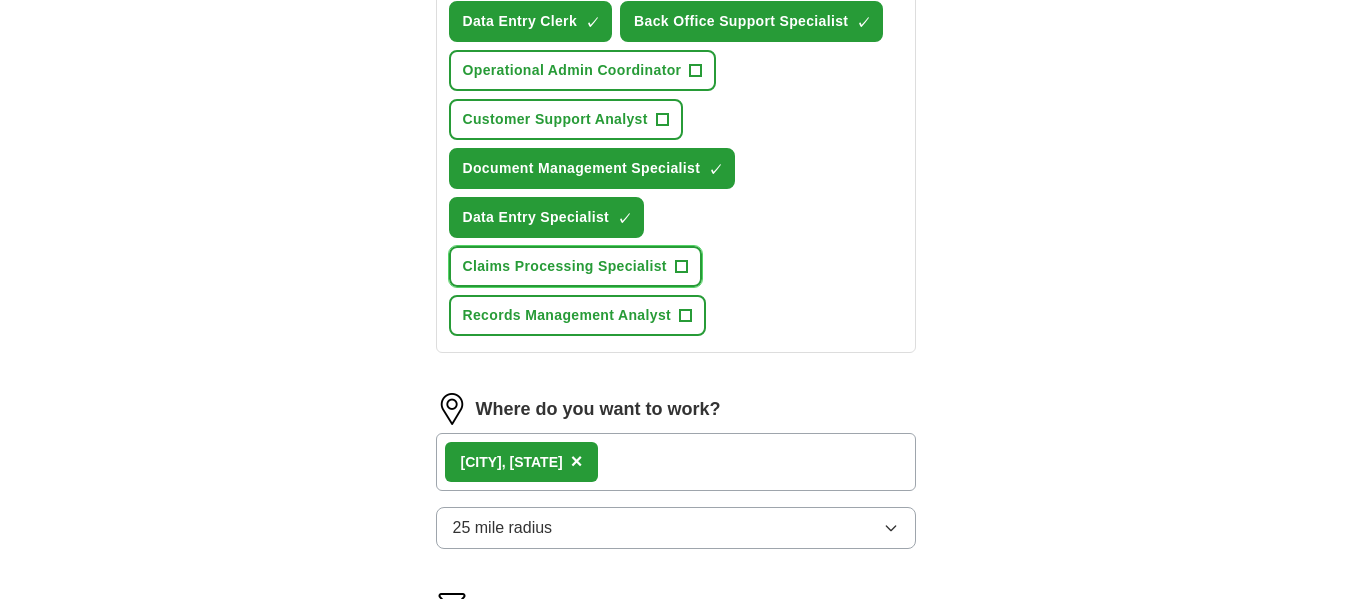 click on "Claims Processing Specialist" at bounding box center [565, 266] 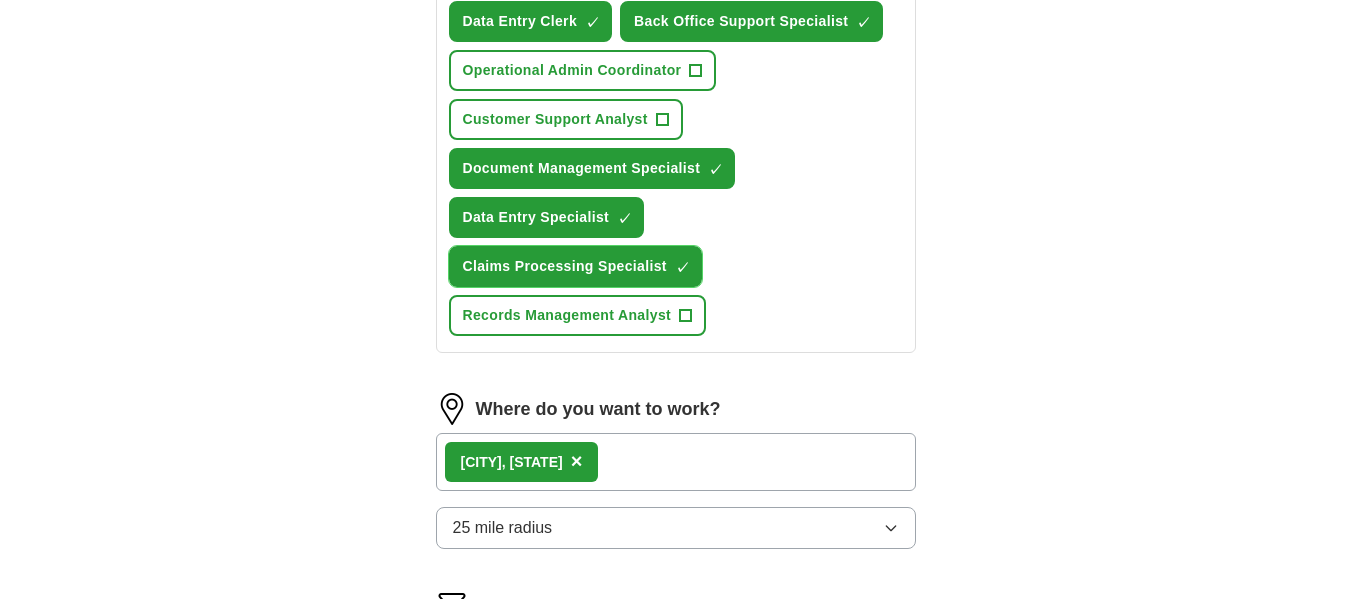 click on "Claims Processing Specialist" at bounding box center [565, 266] 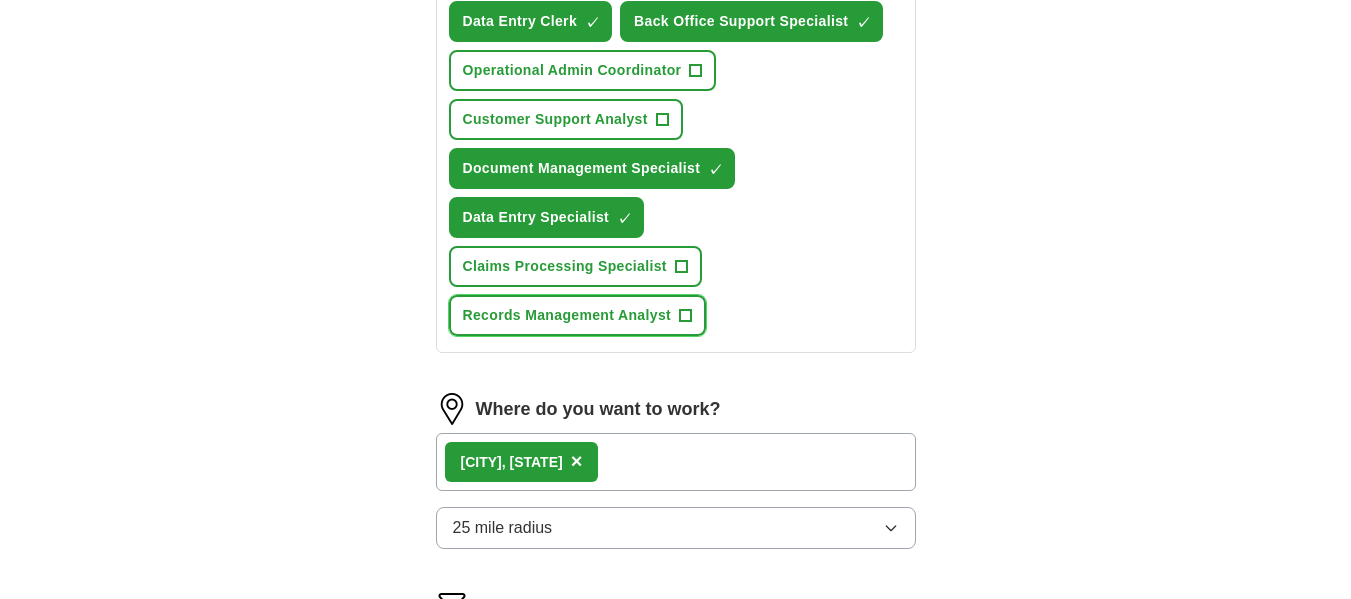 click on "Records Management Analyst" at bounding box center (567, 315) 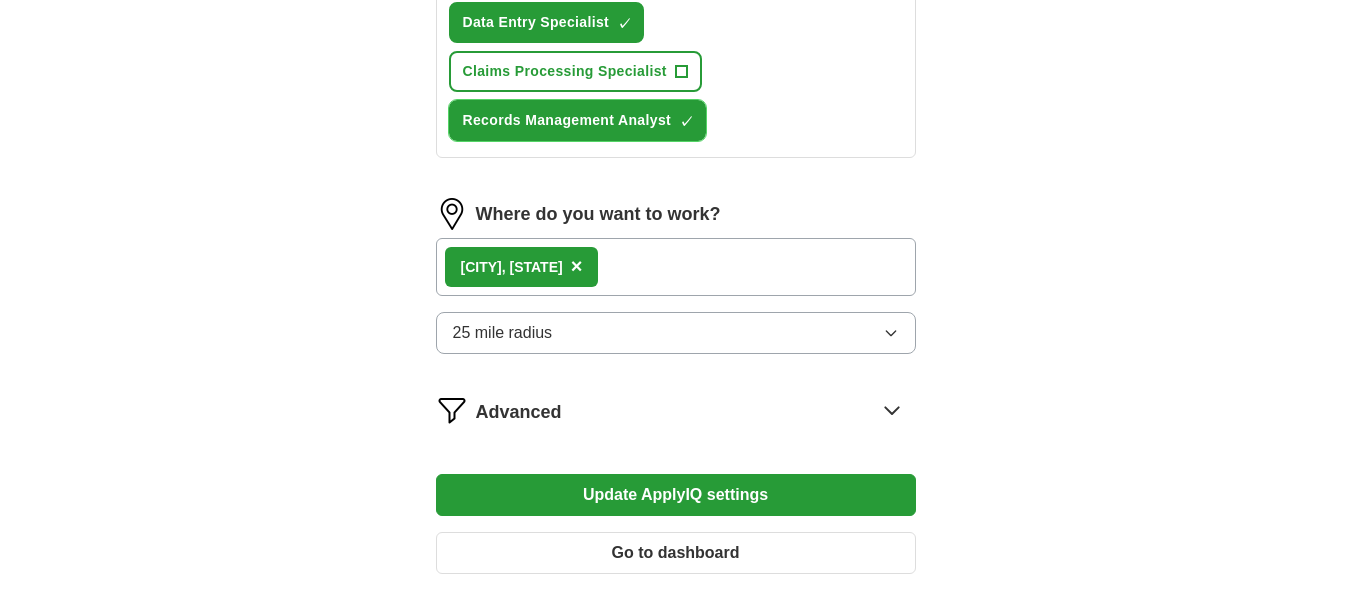 scroll, scrollTop: 1100, scrollLeft: 0, axis: vertical 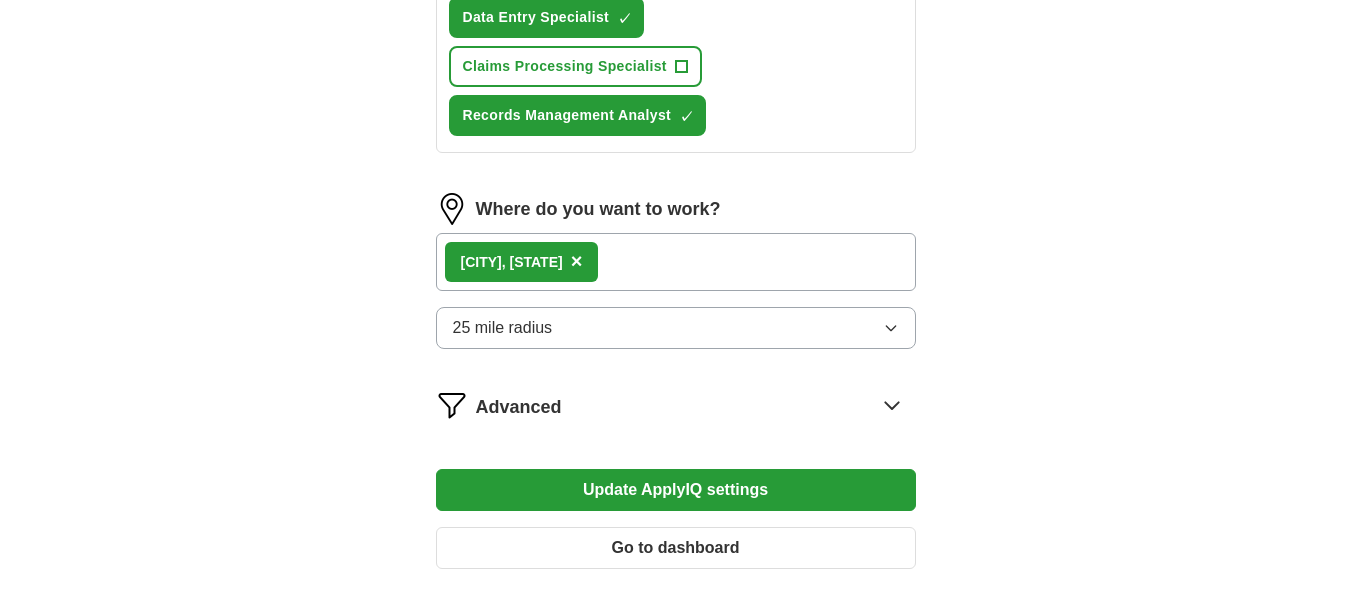 click on "Update ApplyIQ settings" at bounding box center (676, 490) 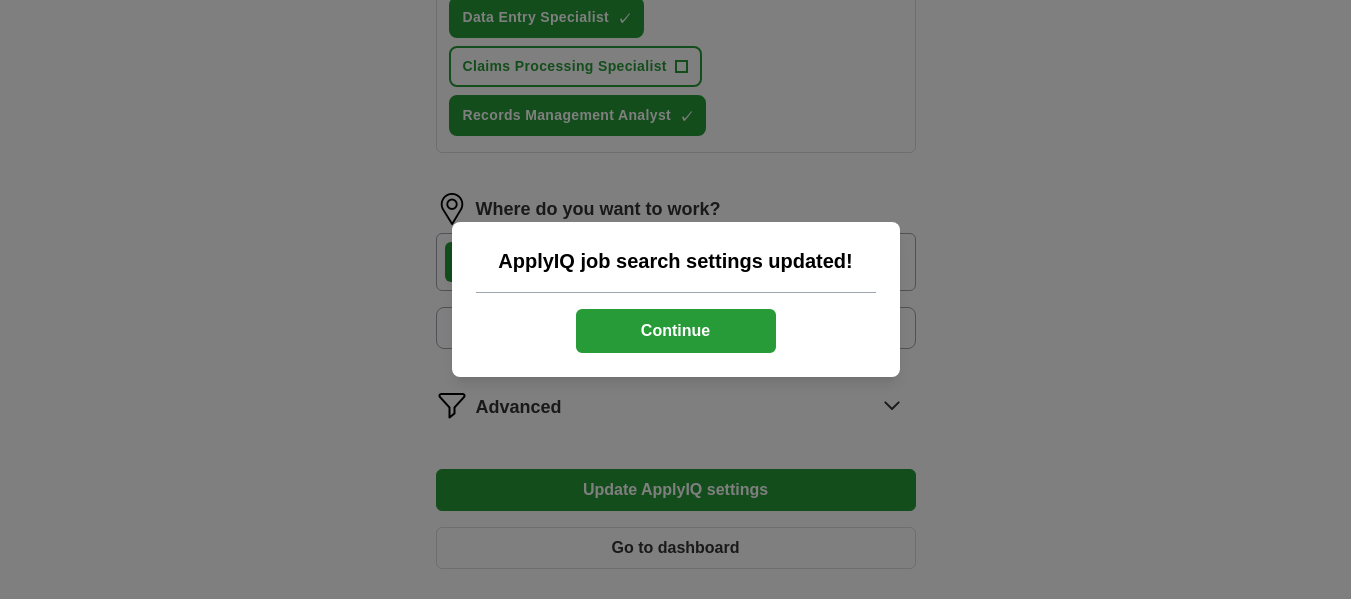 click on "Continue" at bounding box center (676, 331) 